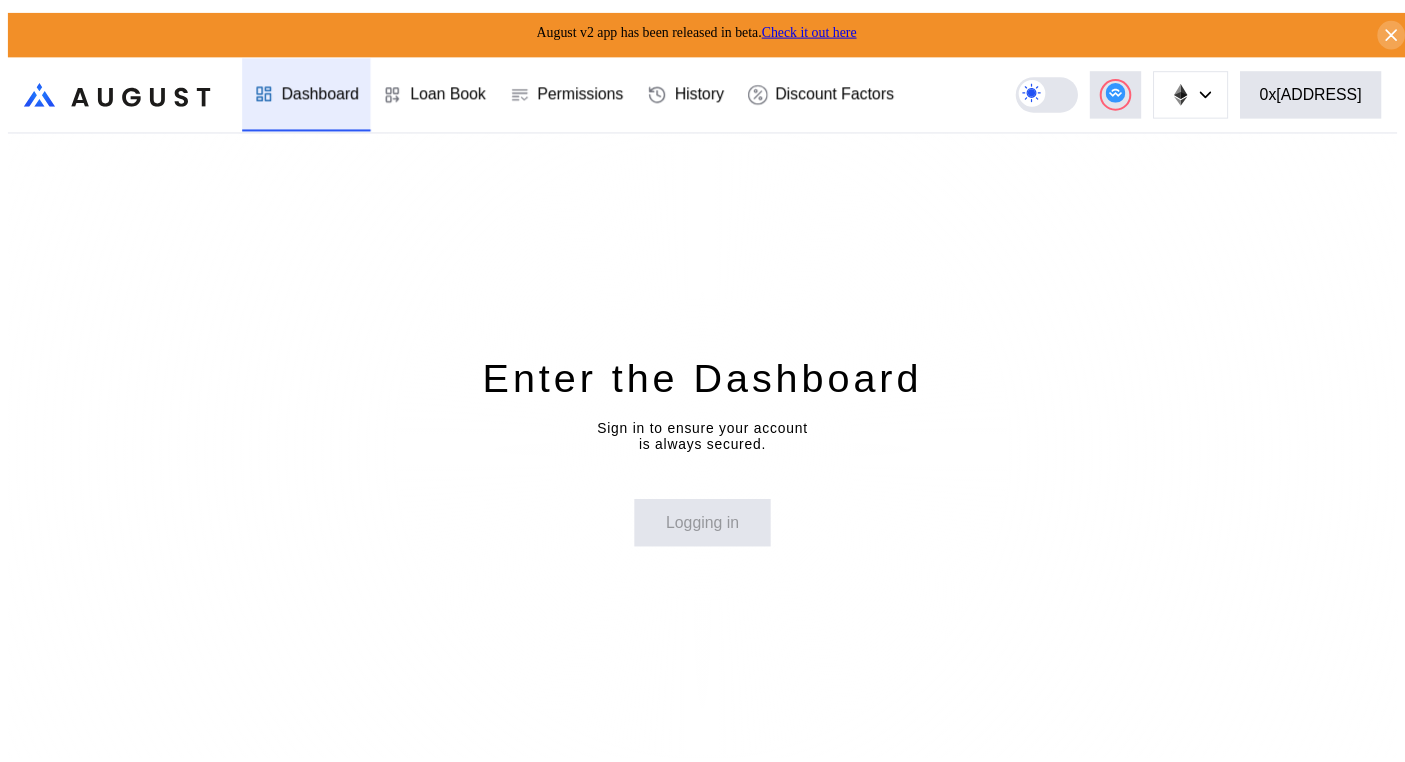 scroll, scrollTop: 0, scrollLeft: 0, axis: both 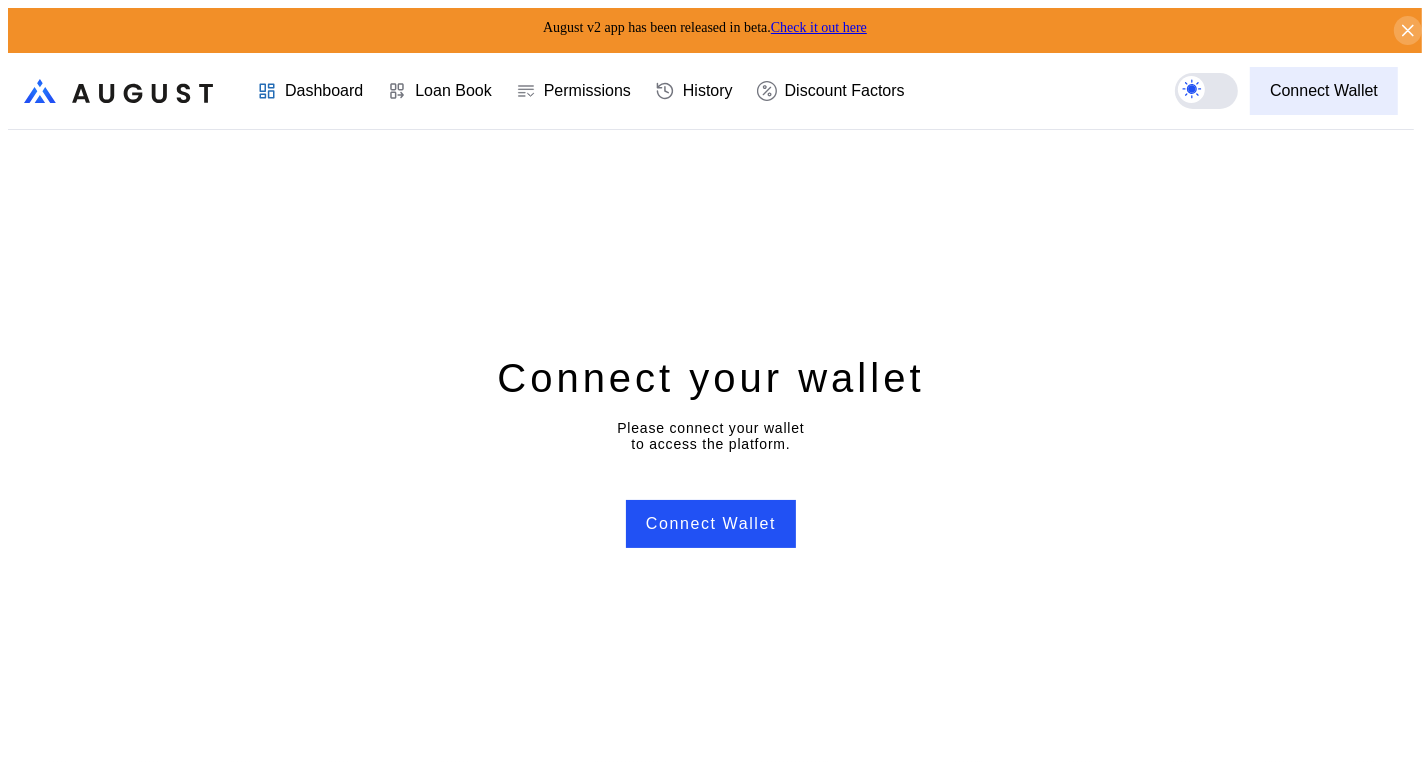 click on "Connect Wallet" at bounding box center [1324, 91] 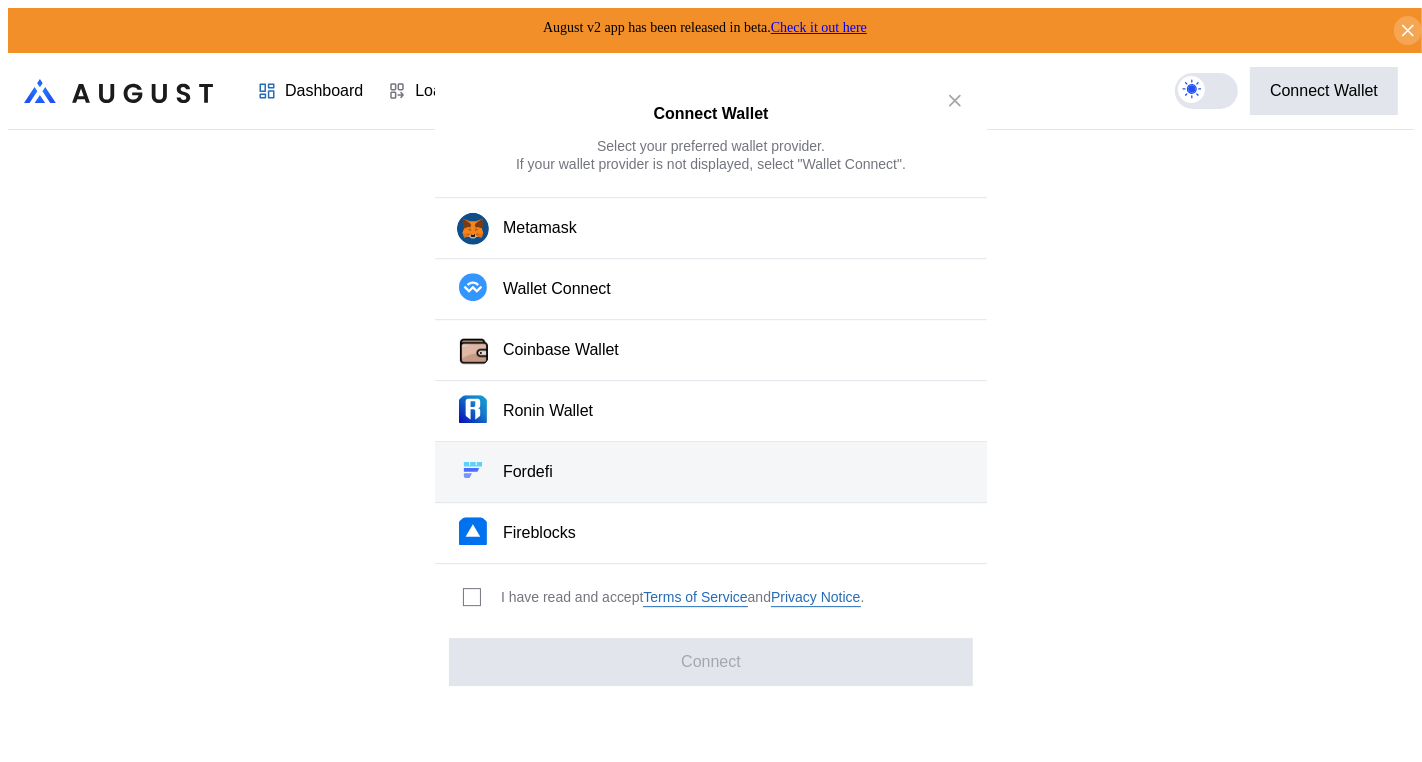 click on "Fordefi" at bounding box center [711, 472] 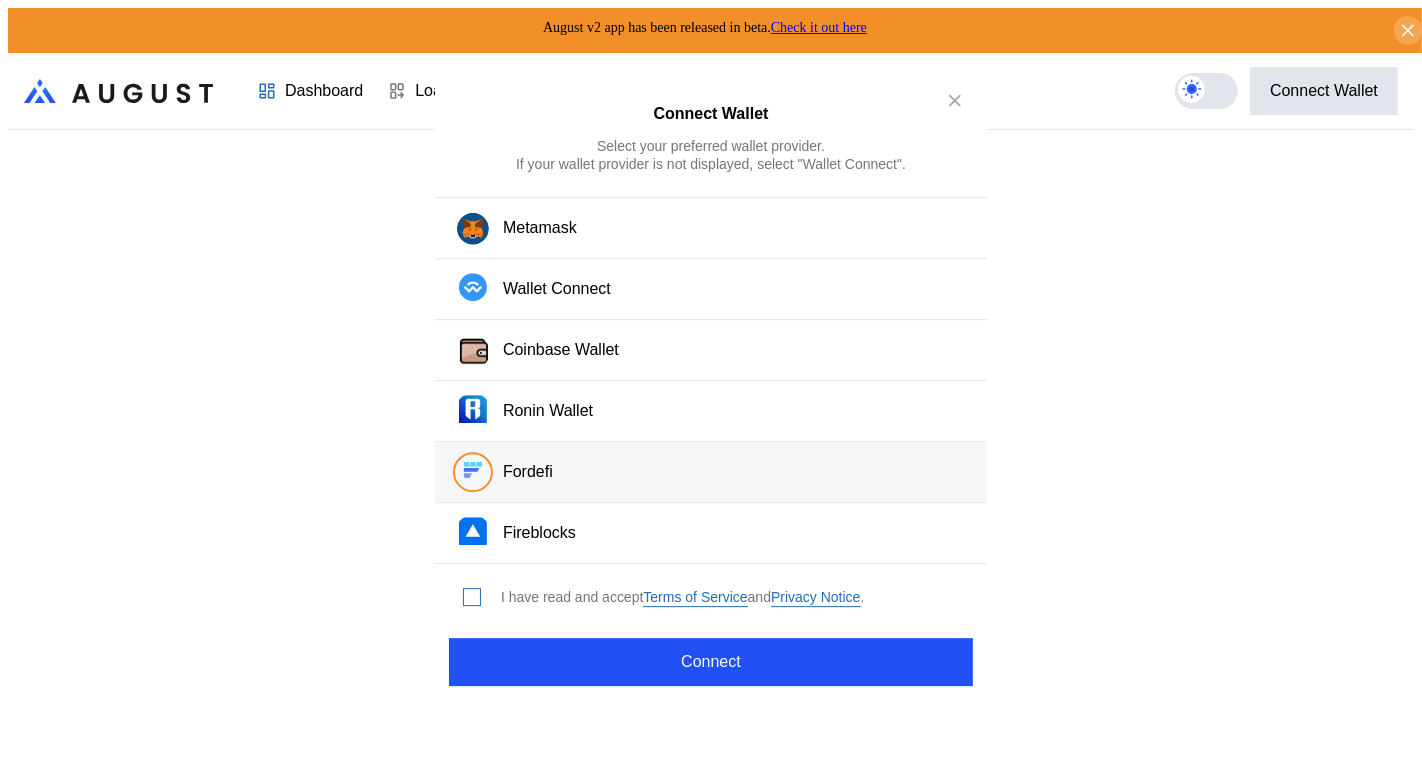 click at bounding box center (472, 597) 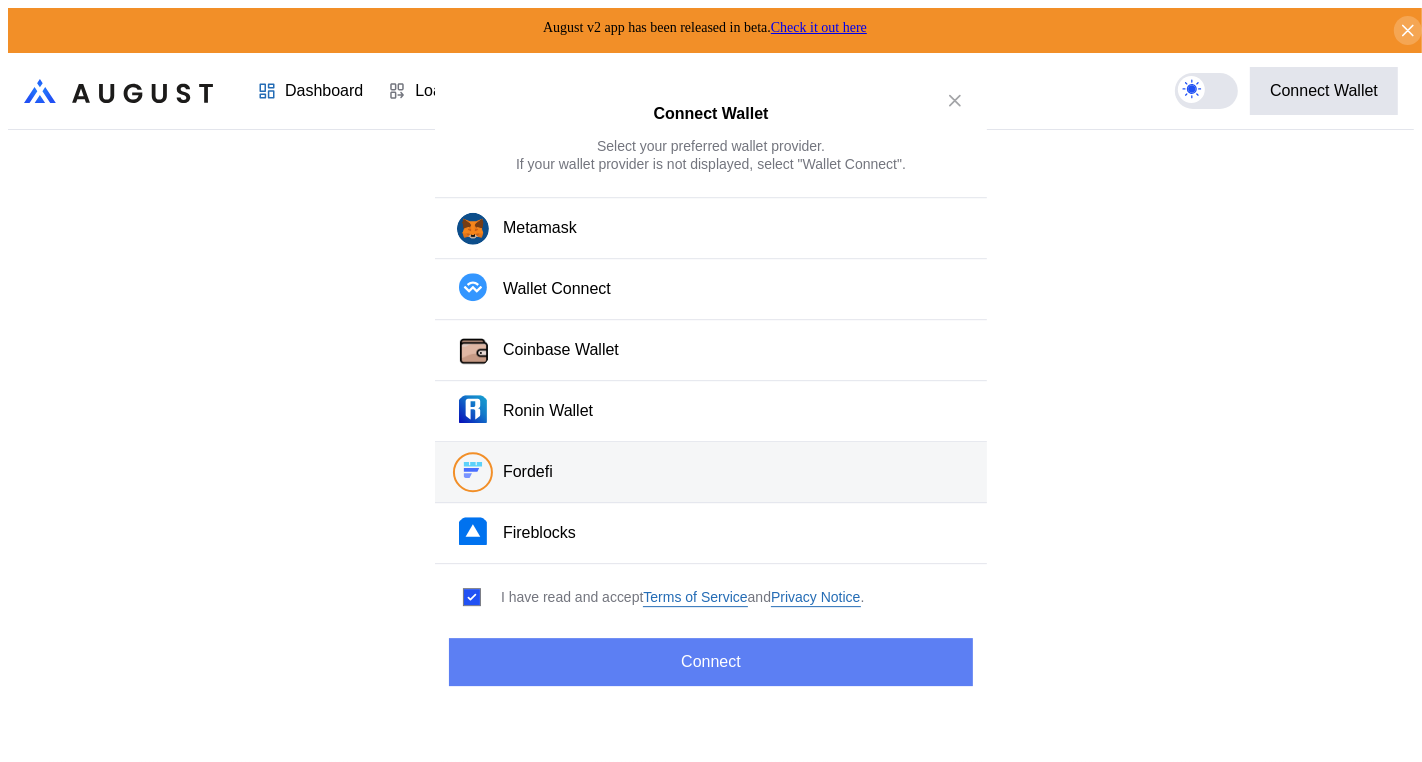 click on "Connect" at bounding box center (711, 662) 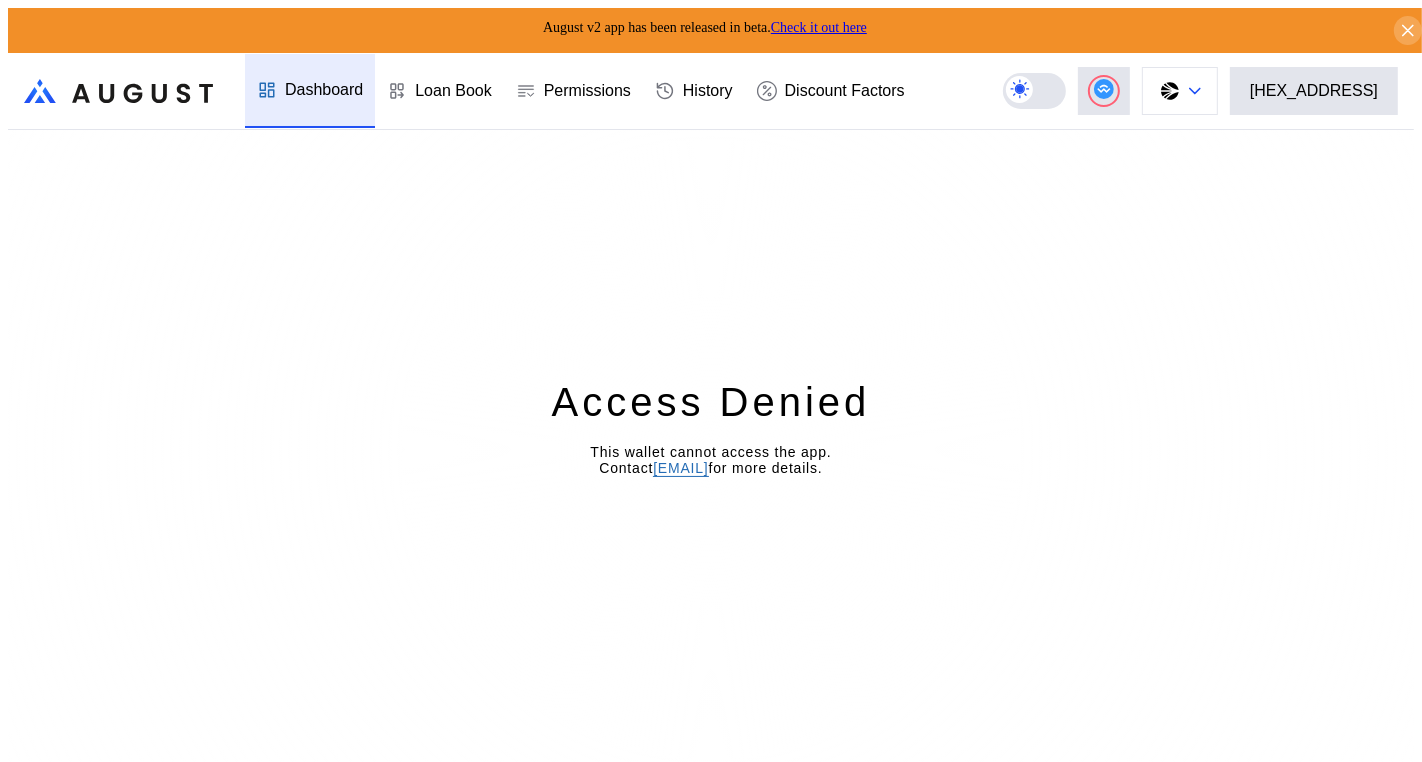 click at bounding box center (1180, 91) 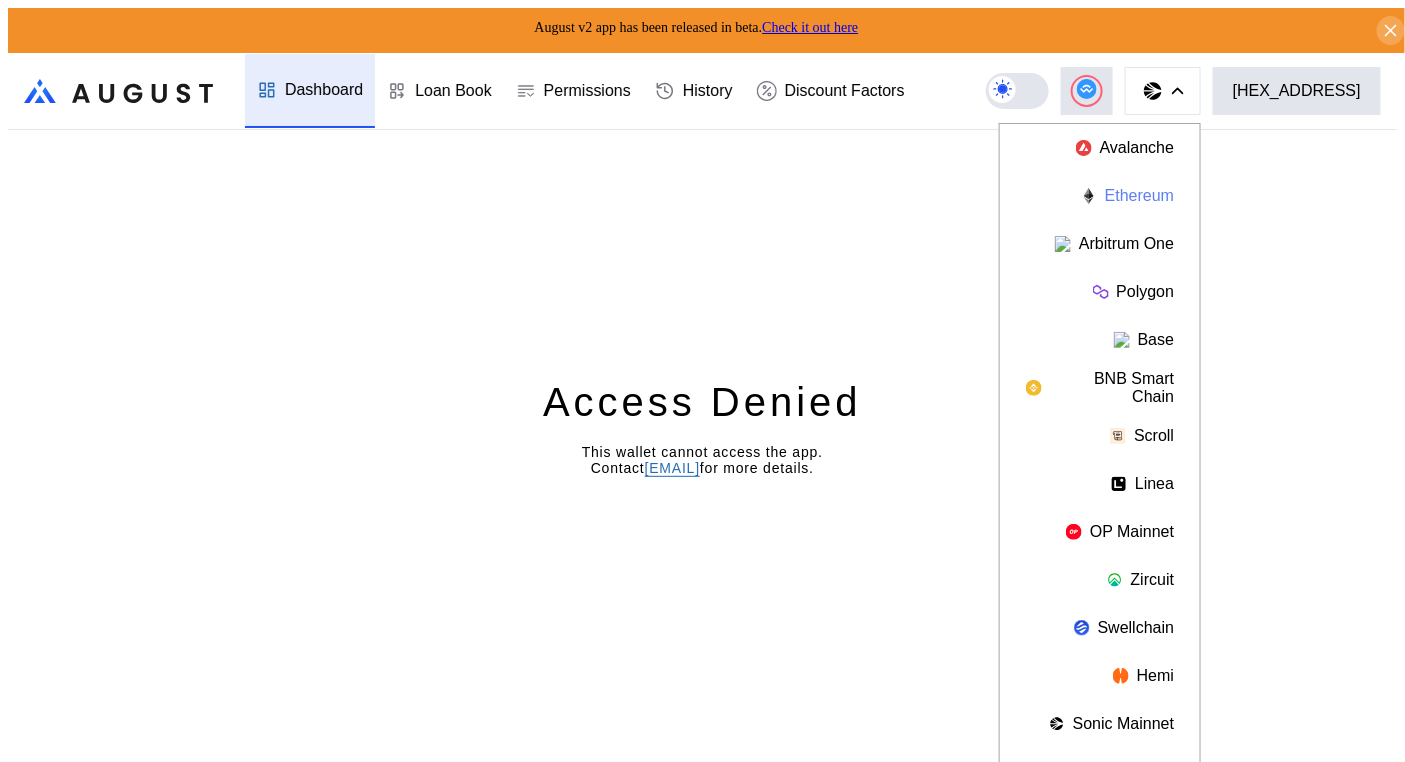 click on "Ethereum" at bounding box center [1100, 196] 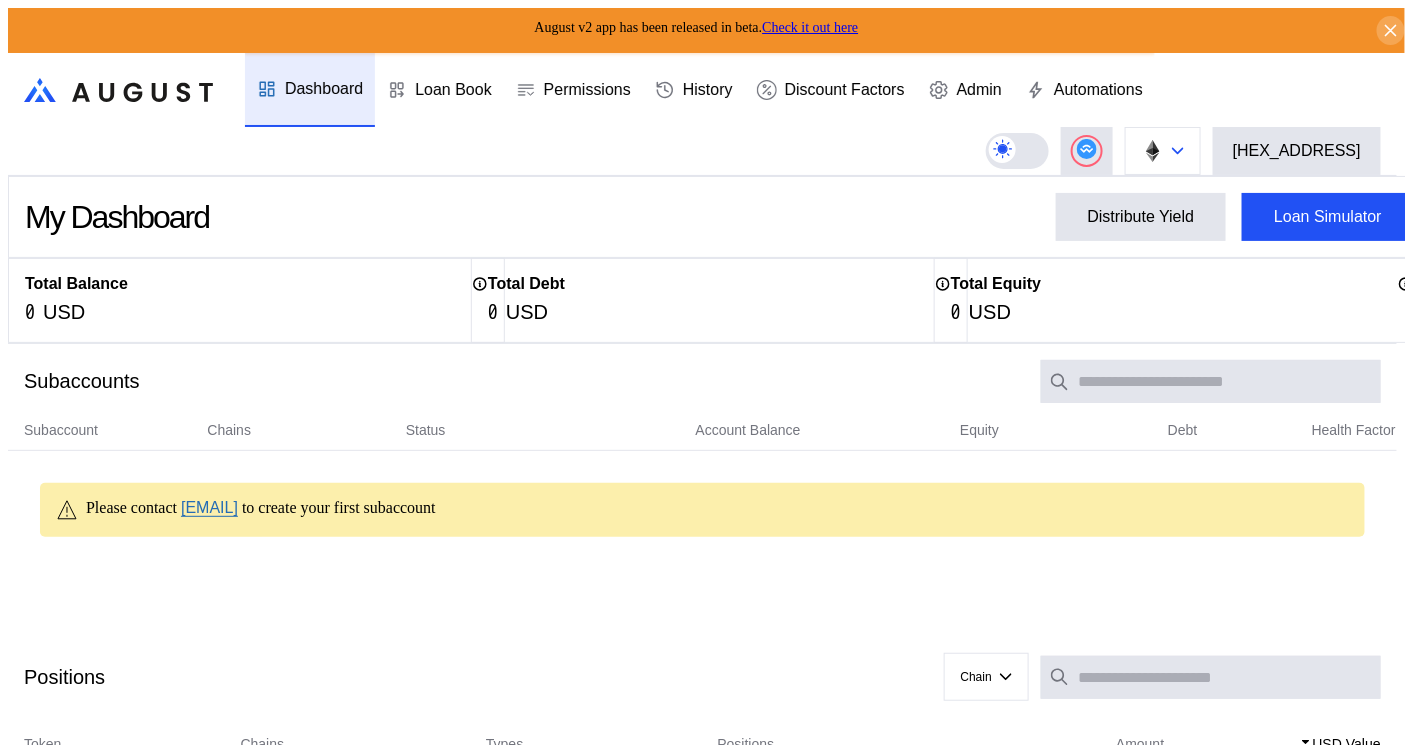 click at bounding box center (1163, 151) 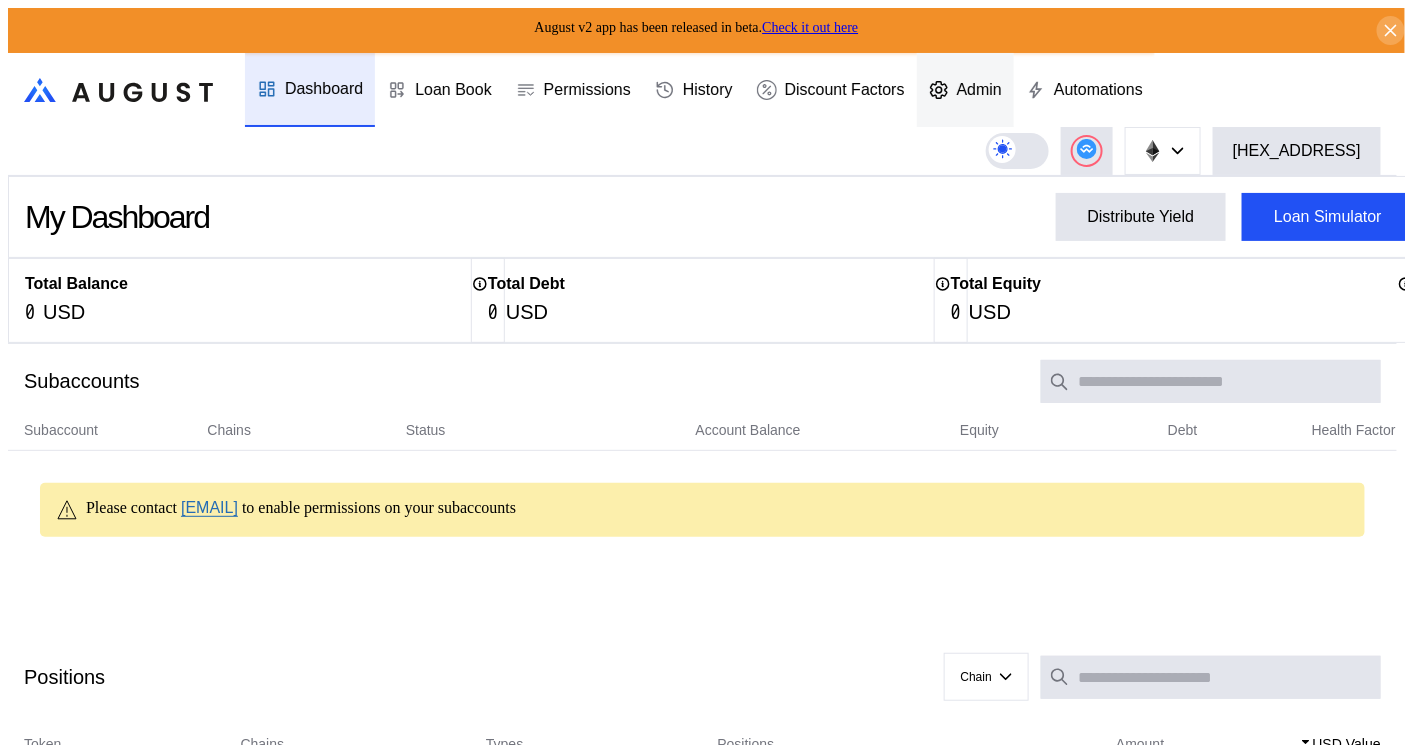 click on "Admin" at bounding box center [979, 90] 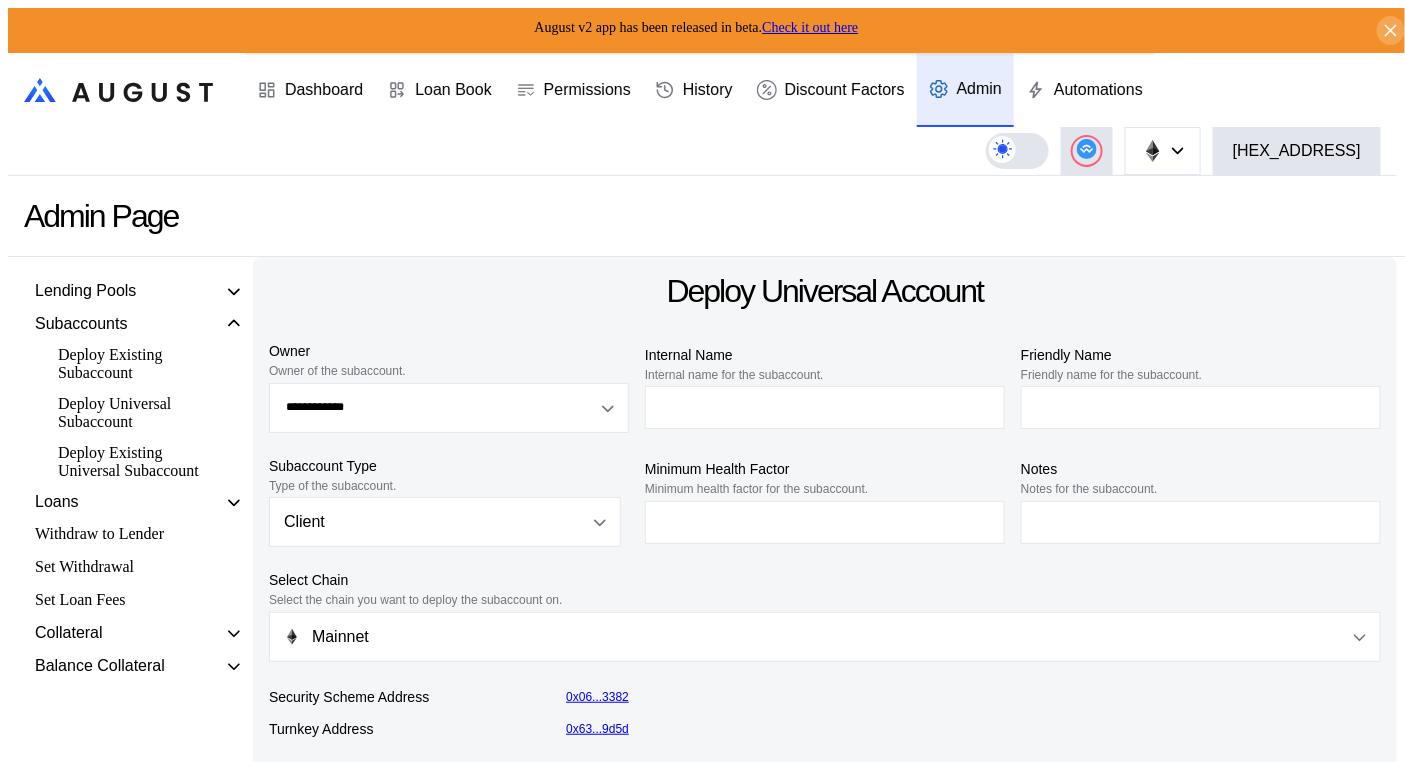 click on "Deploy Existing Universal Subaccount" at bounding box center (136, 462) 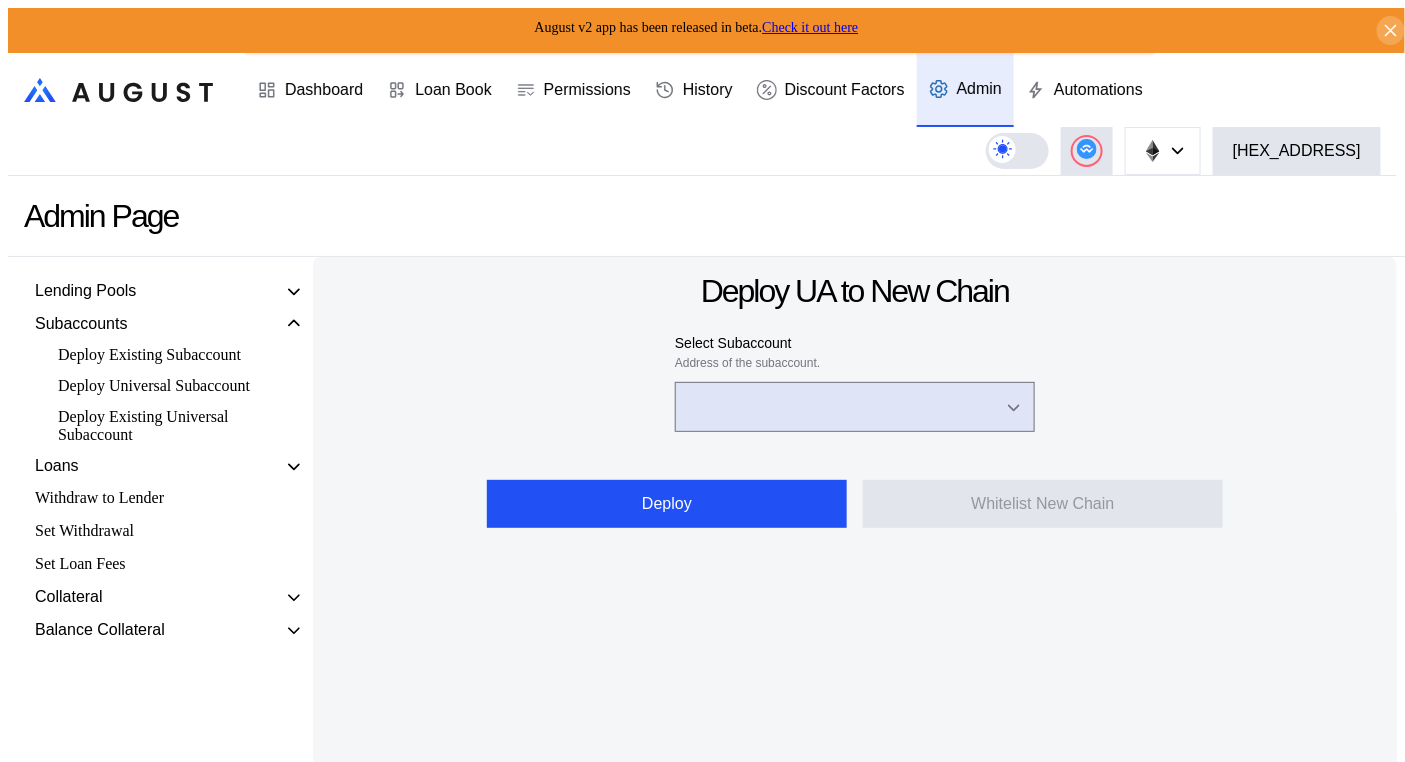 click at bounding box center [844, 407] 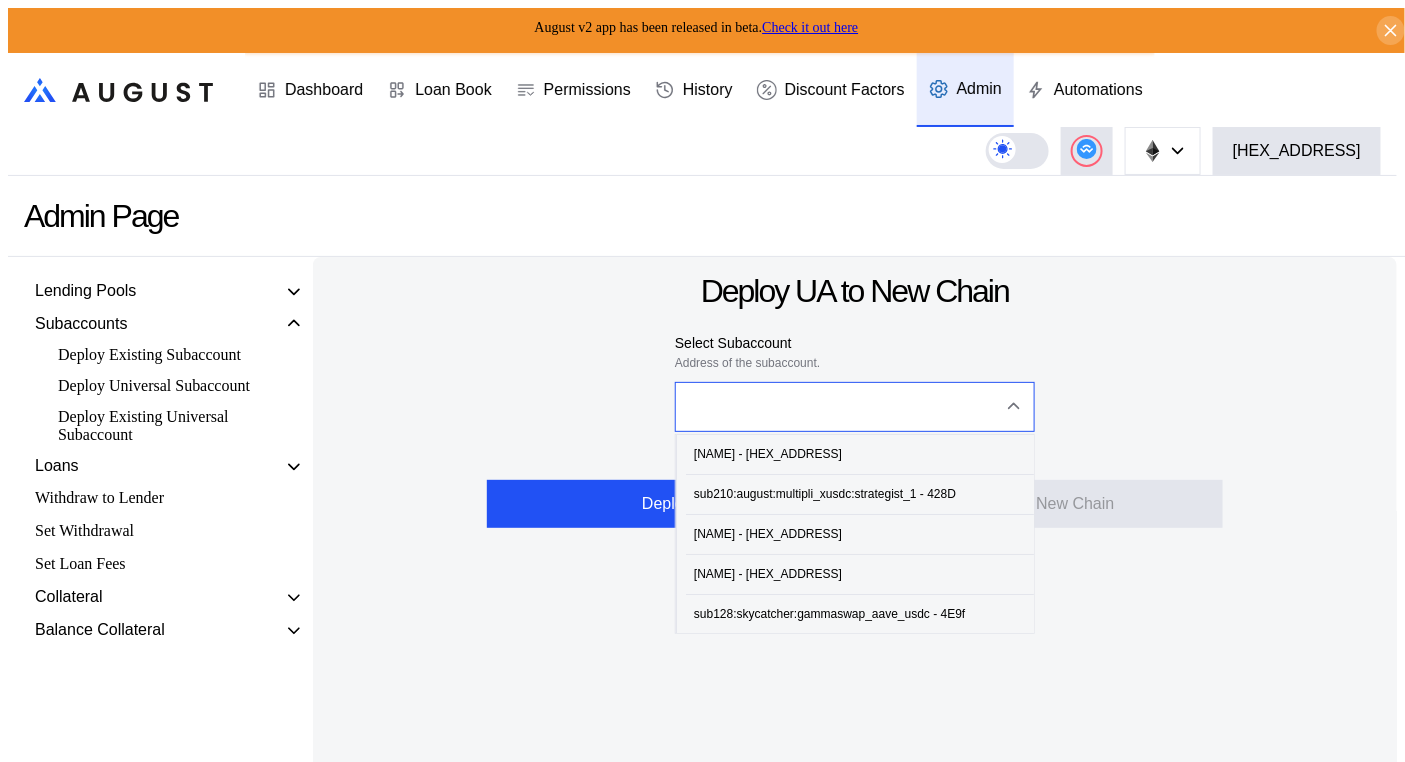 paste on "**********" 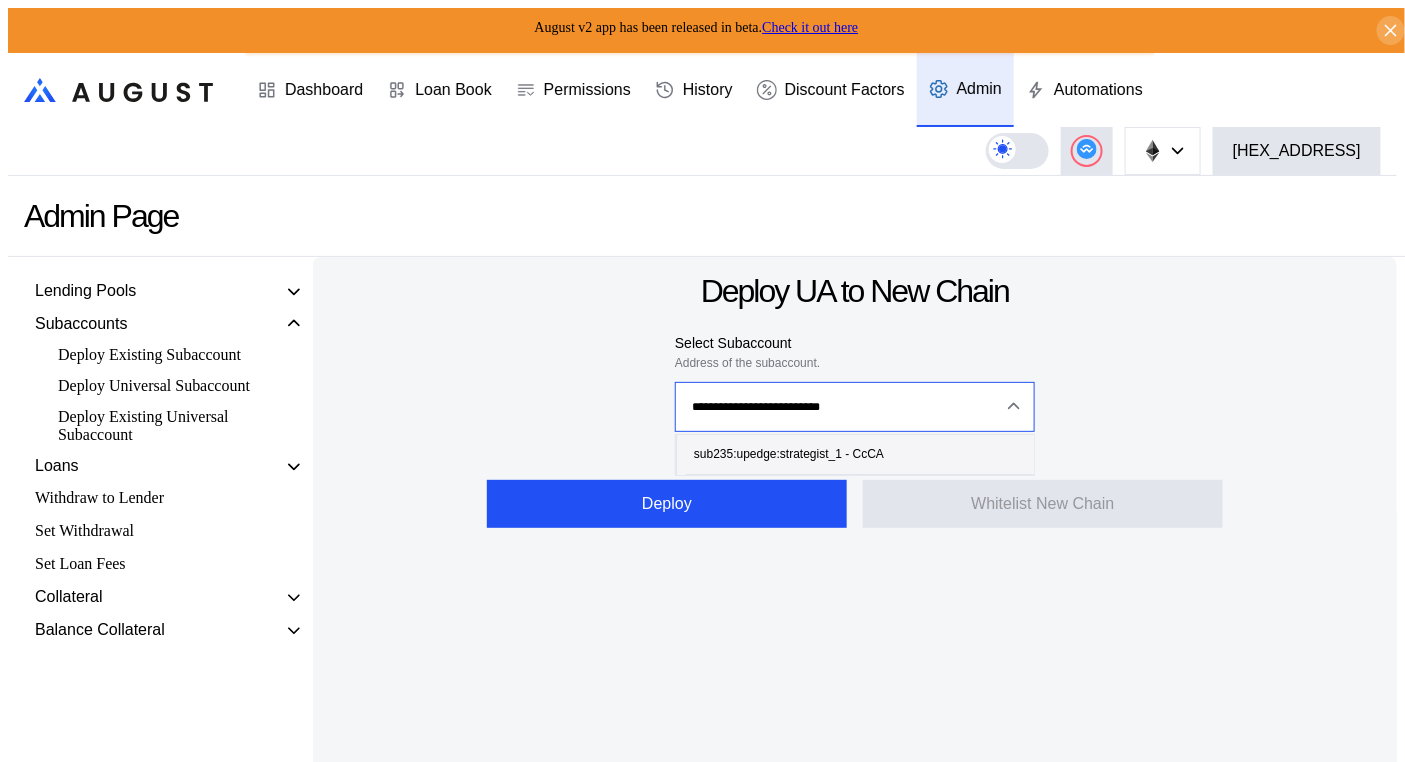 click on "sub235:upedge:strategist_1 - CcCA" at bounding box center [789, 454] 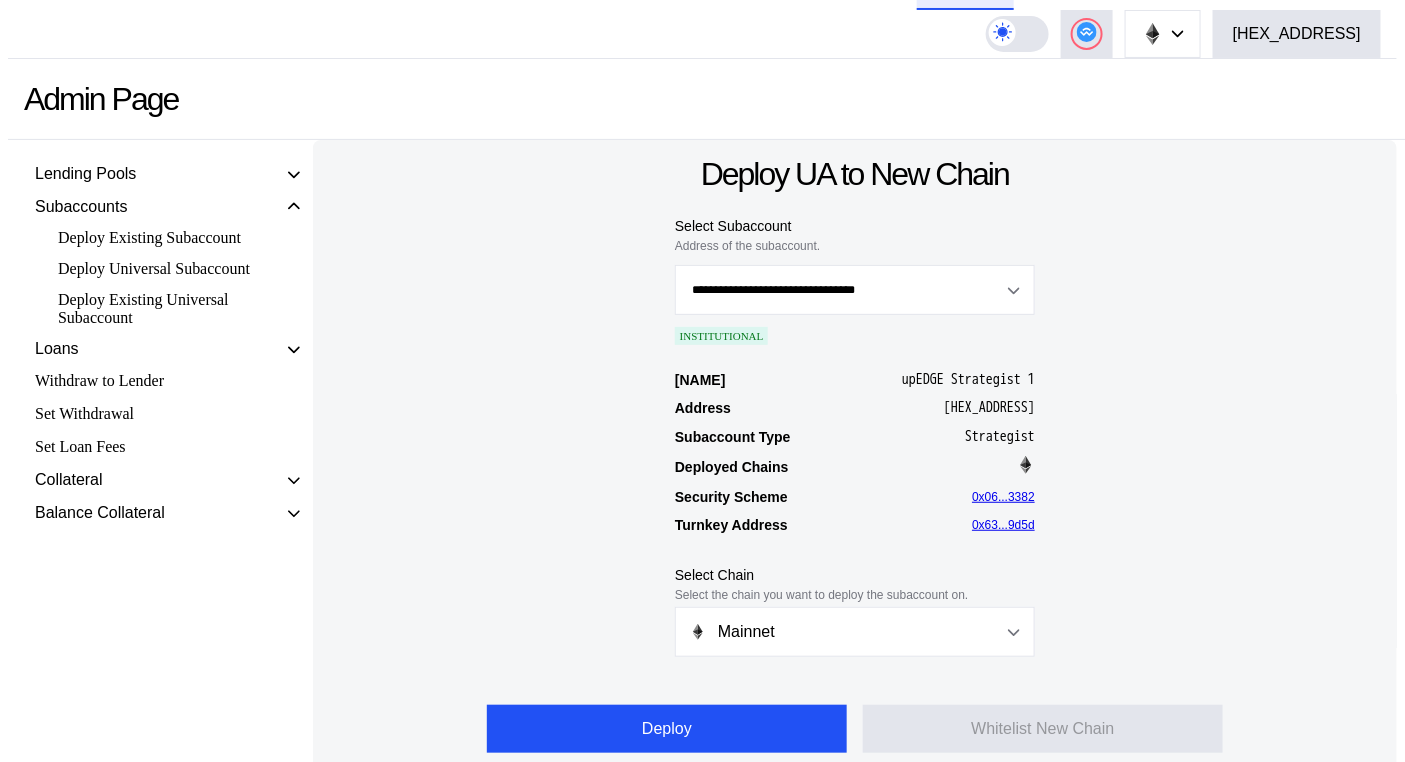 scroll, scrollTop: 125, scrollLeft: 0, axis: vertical 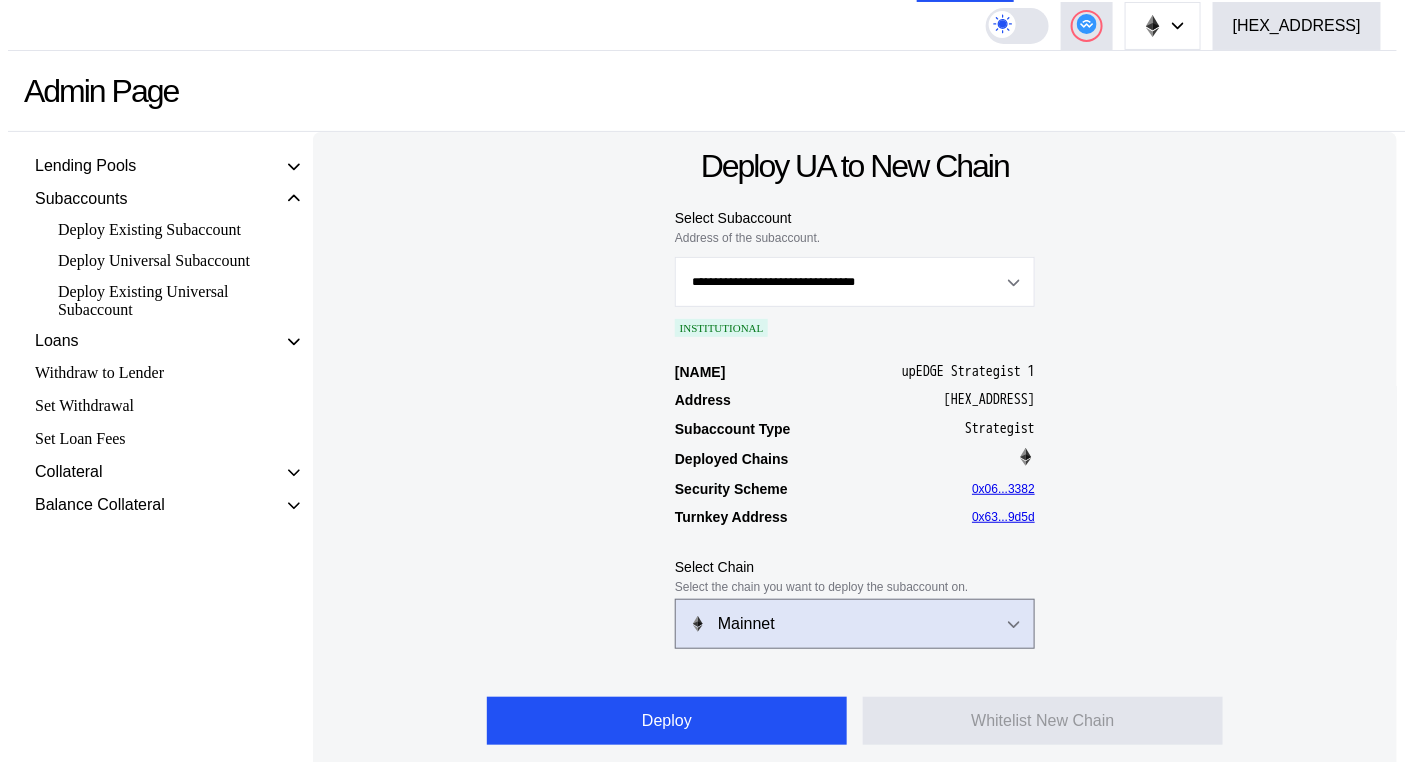 click on "Mainnet" at bounding box center (837, 624) 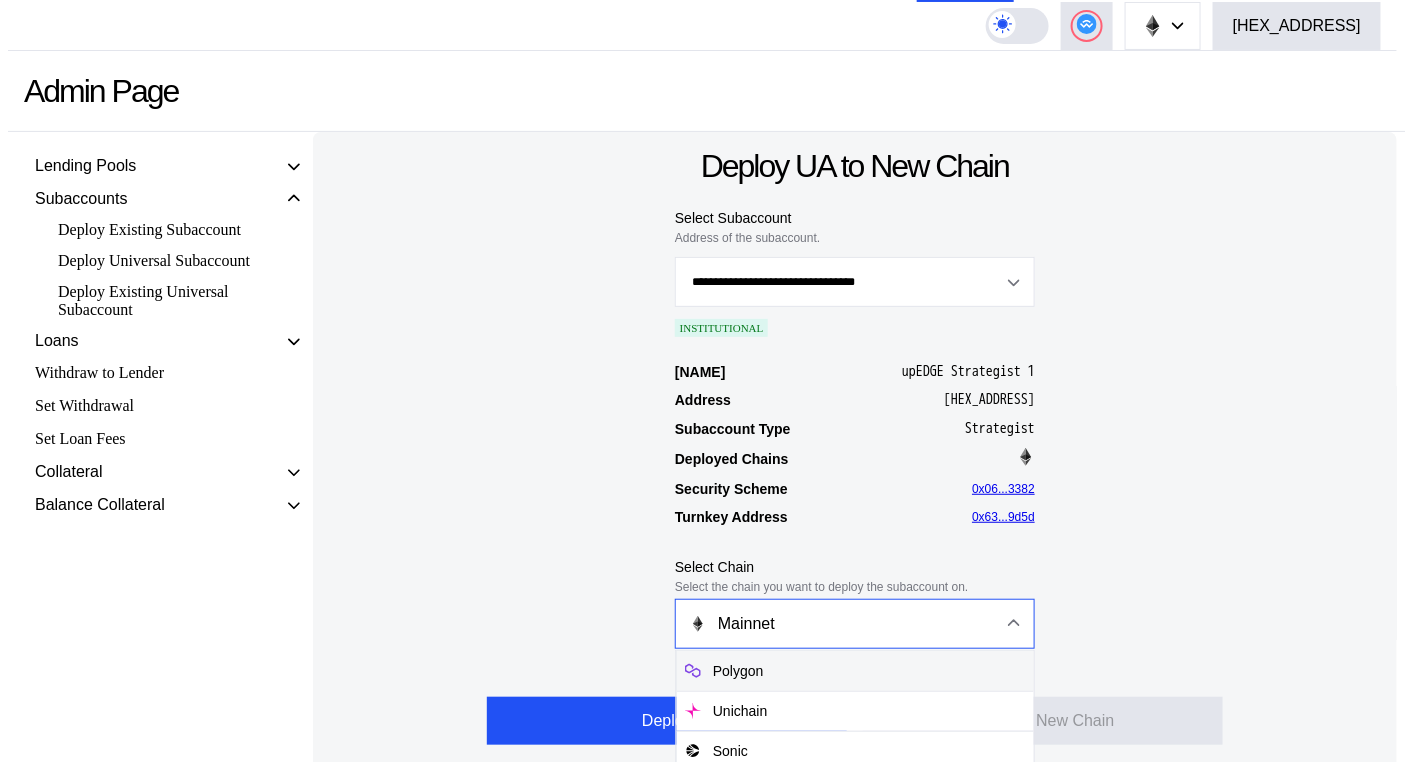 type 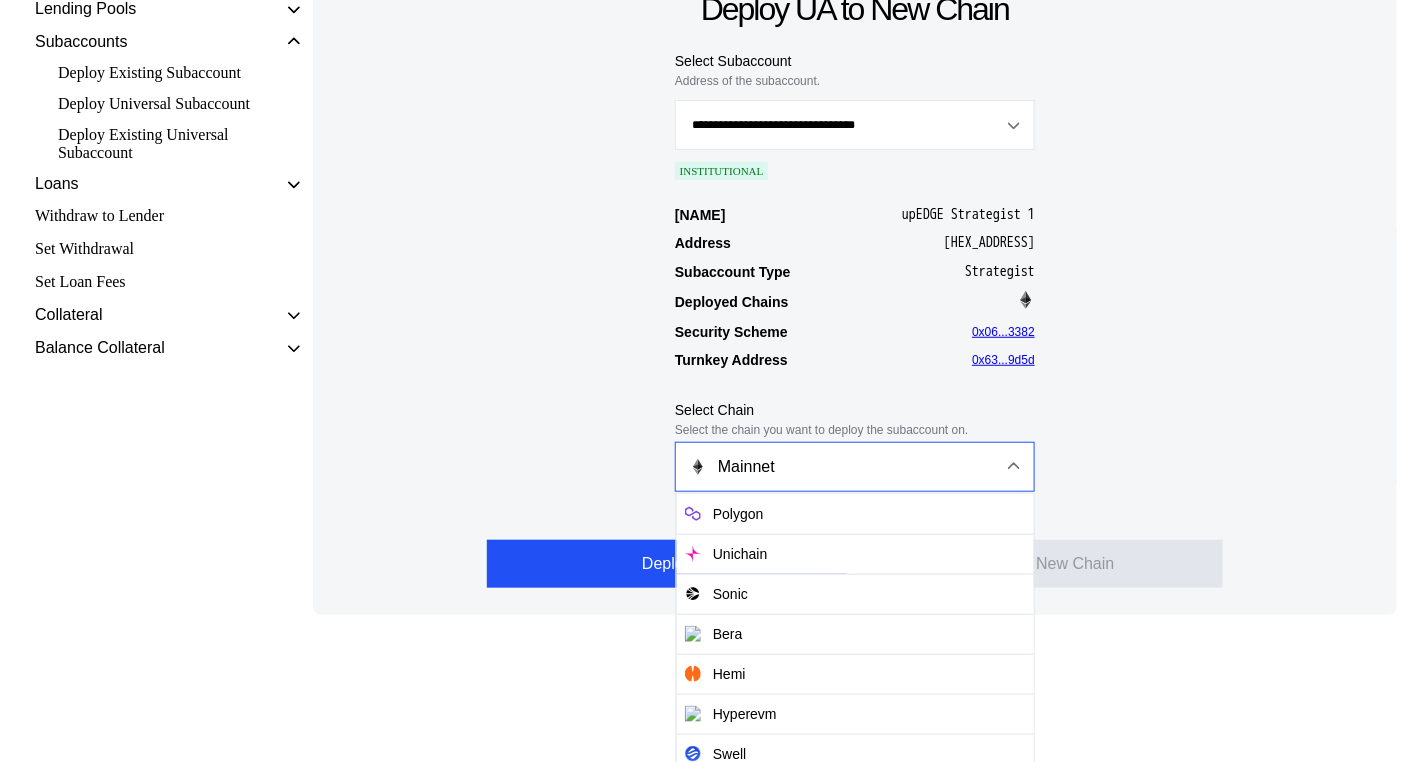 scroll, scrollTop: 412, scrollLeft: 0, axis: vertical 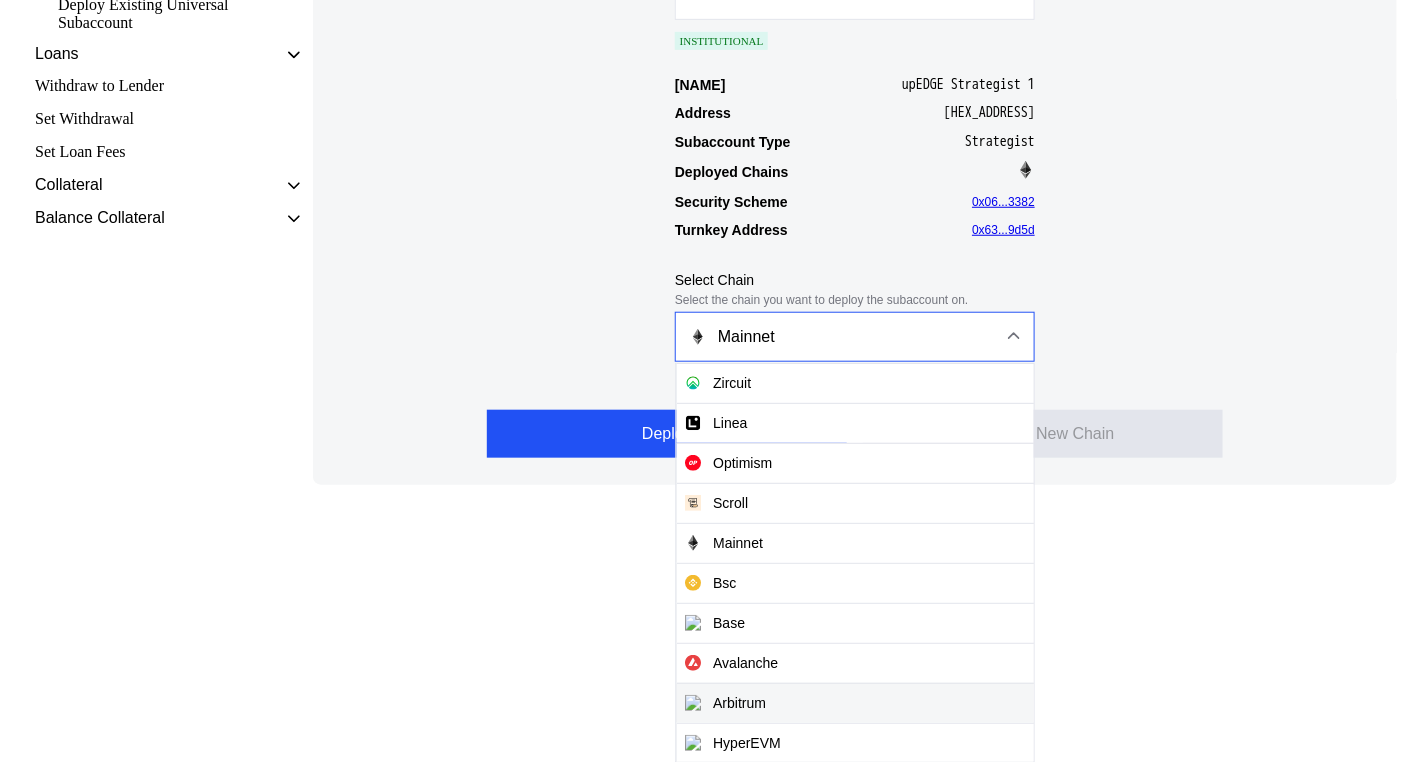 click on "Arbitrum" at bounding box center (855, 703) 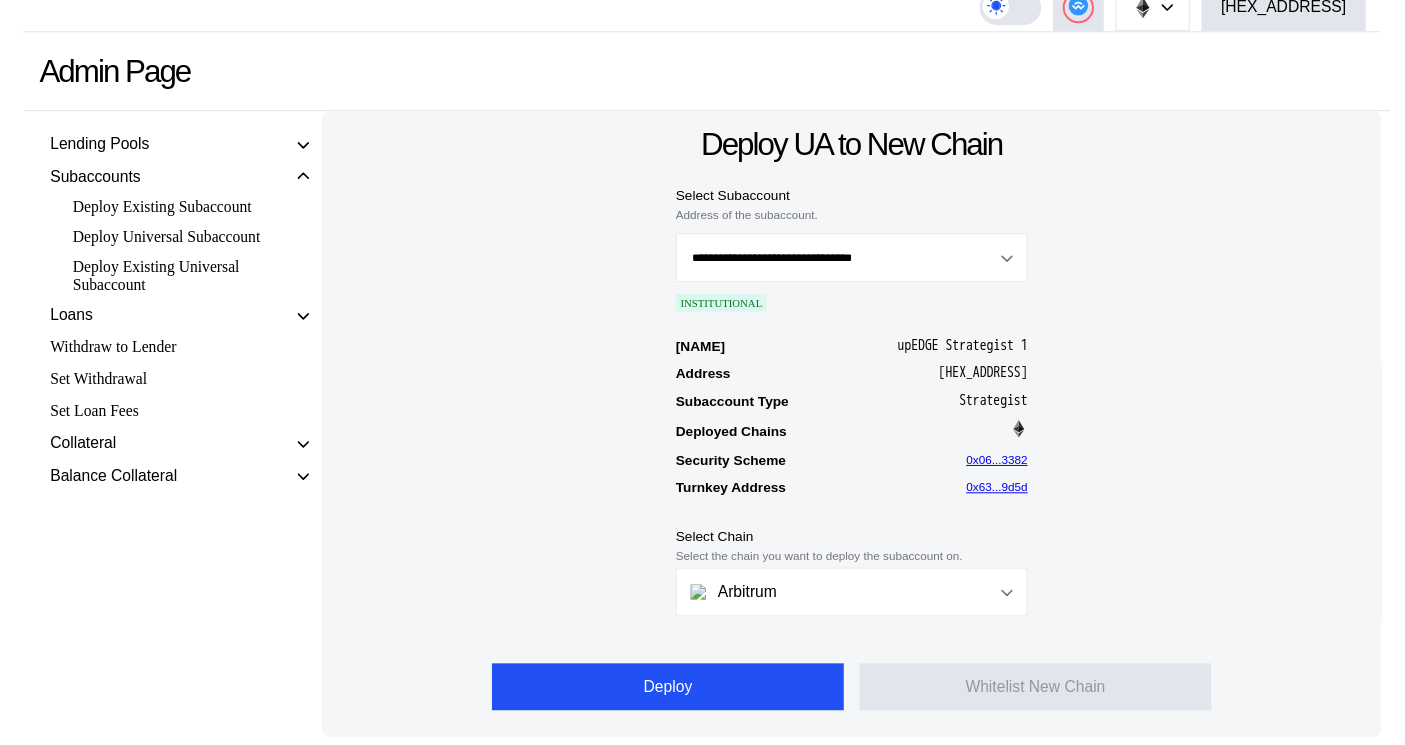 scroll, scrollTop: 125, scrollLeft: 0, axis: vertical 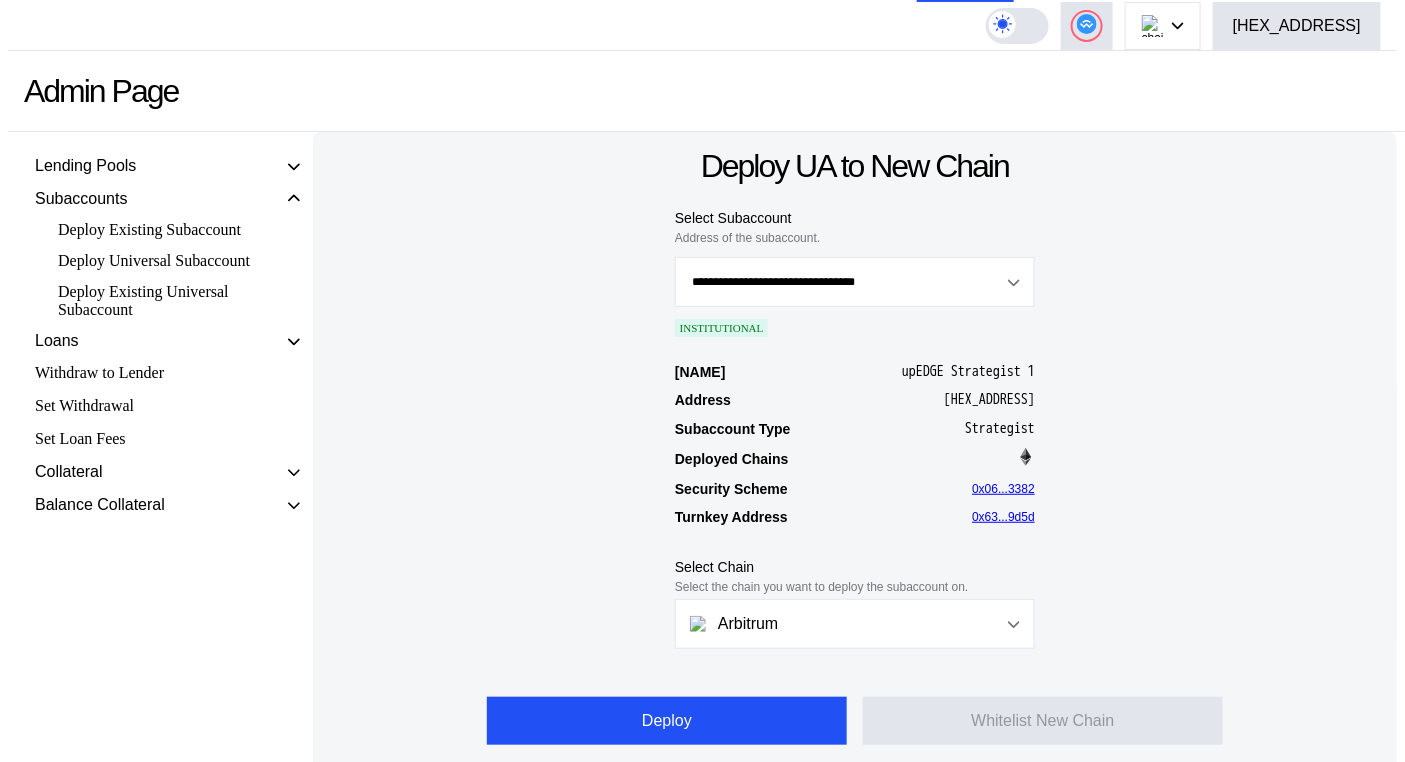click on "Name upEDGE Strategist 1 Address [HEX_ADDRESS] Subaccount Type Strategist Deployed Chains Security Scheme [HEX_ADDRESS] Turnkey Address [HEX_ADDRESS]" at bounding box center (855, 447) 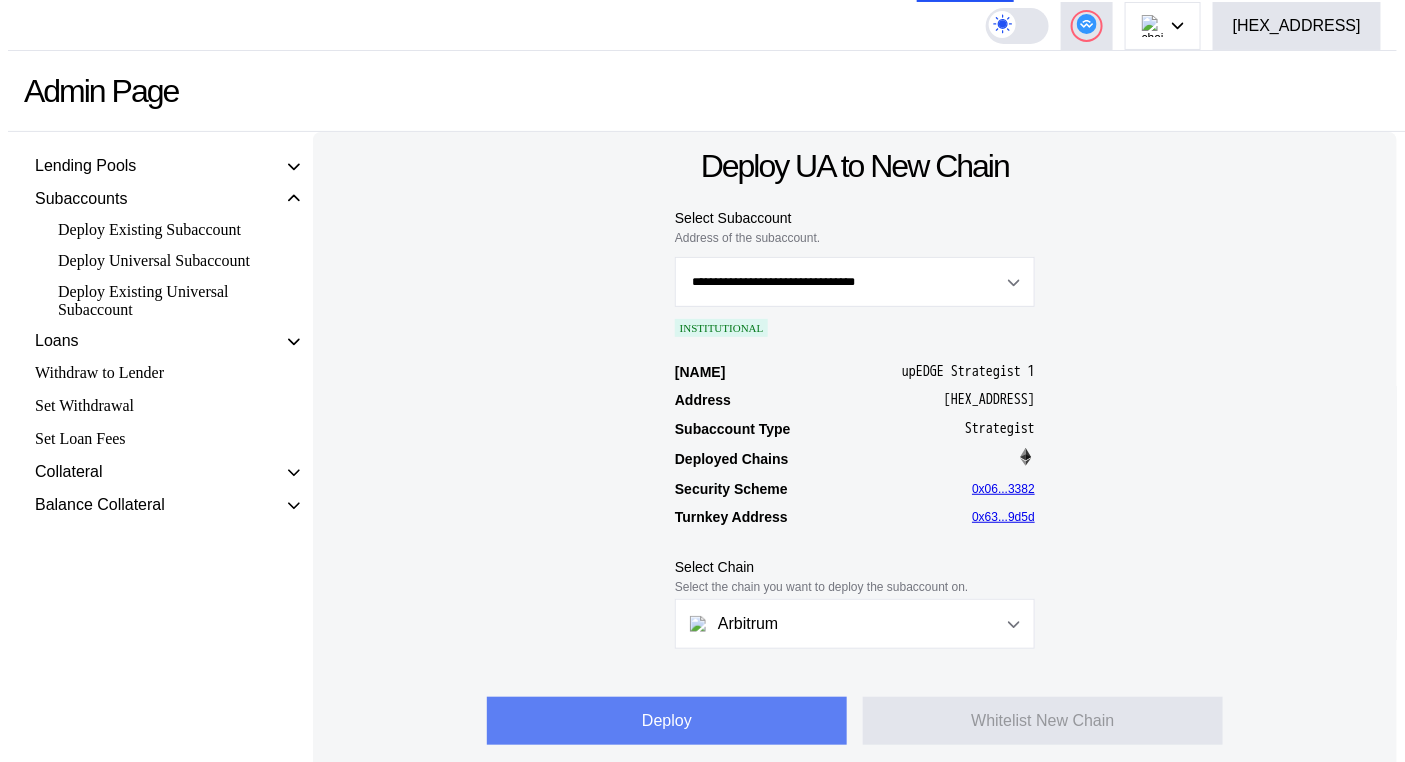 click on "Deploy" at bounding box center (667, 721) 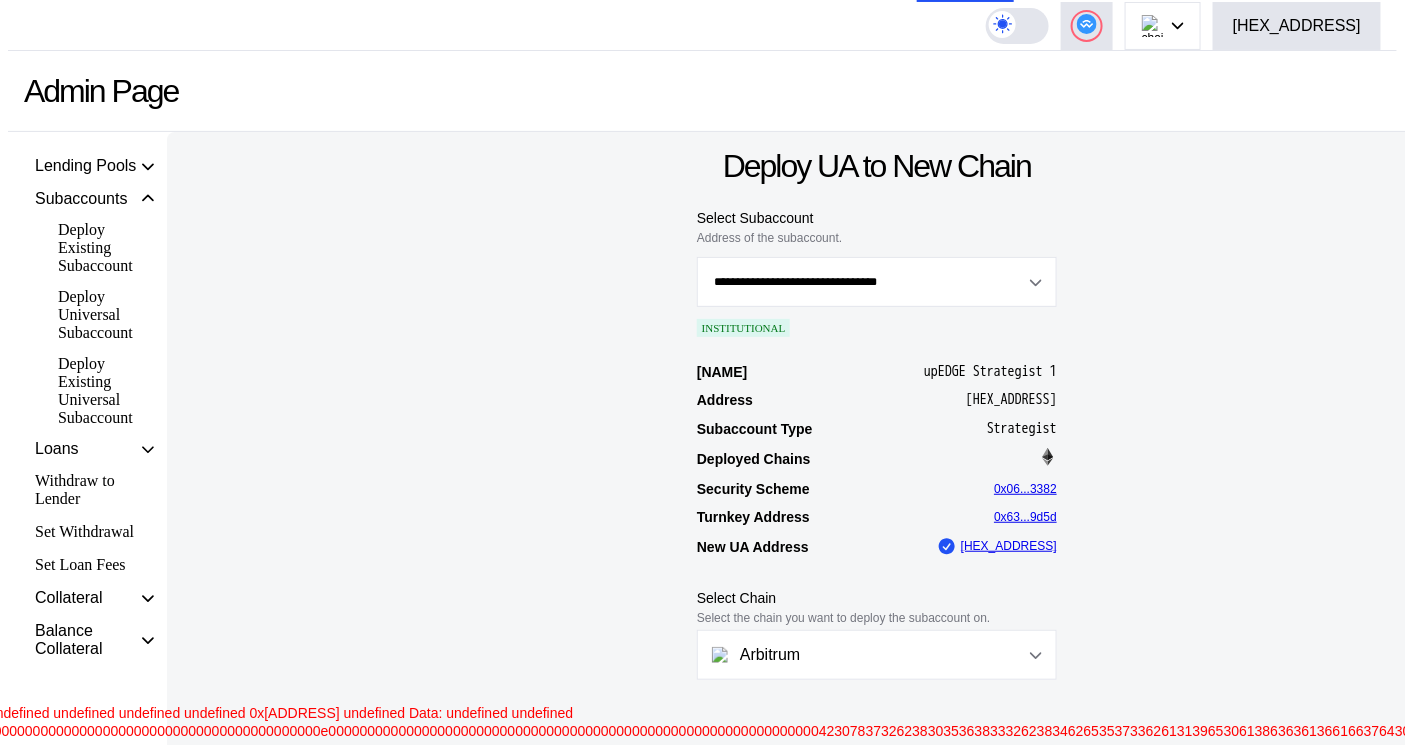 click on "**********" at bounding box center [877, 480] 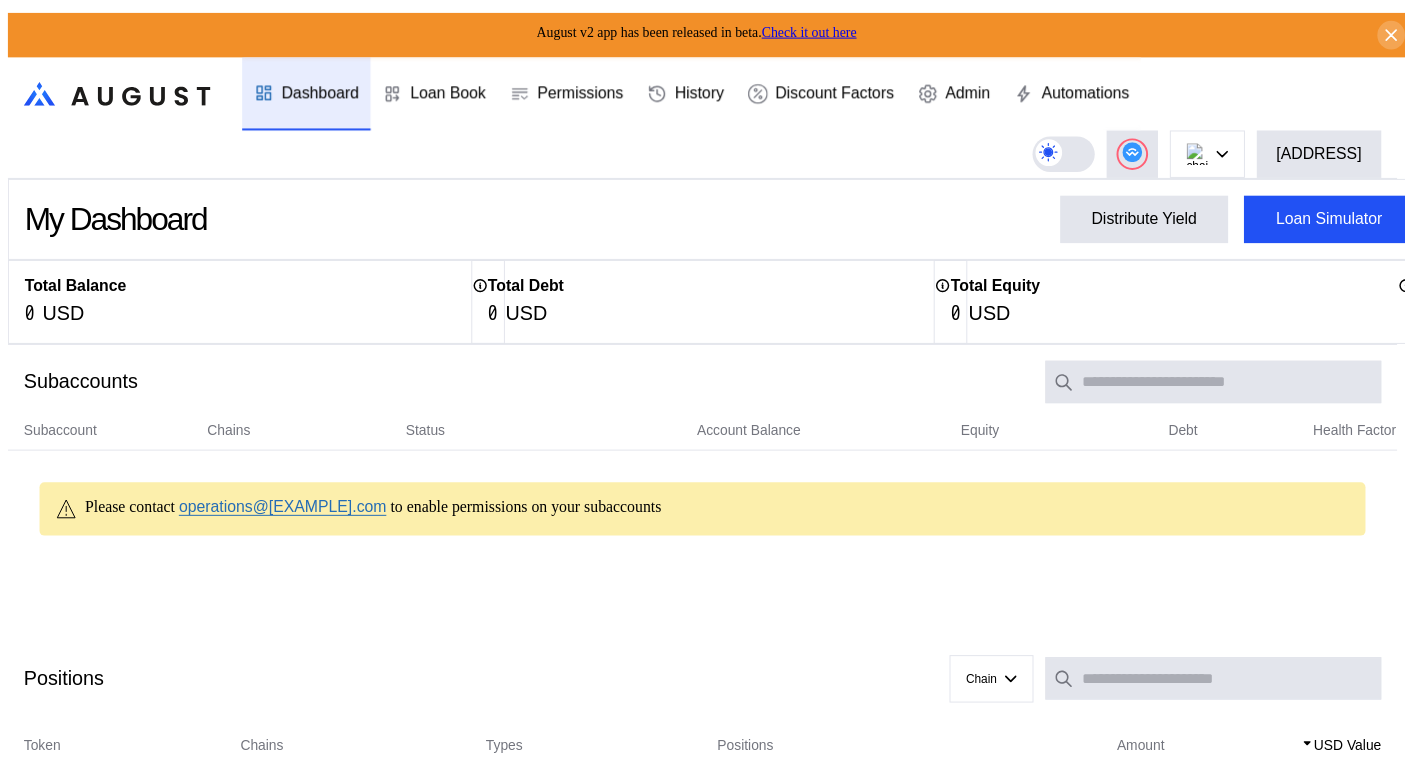 scroll, scrollTop: 0, scrollLeft: 0, axis: both 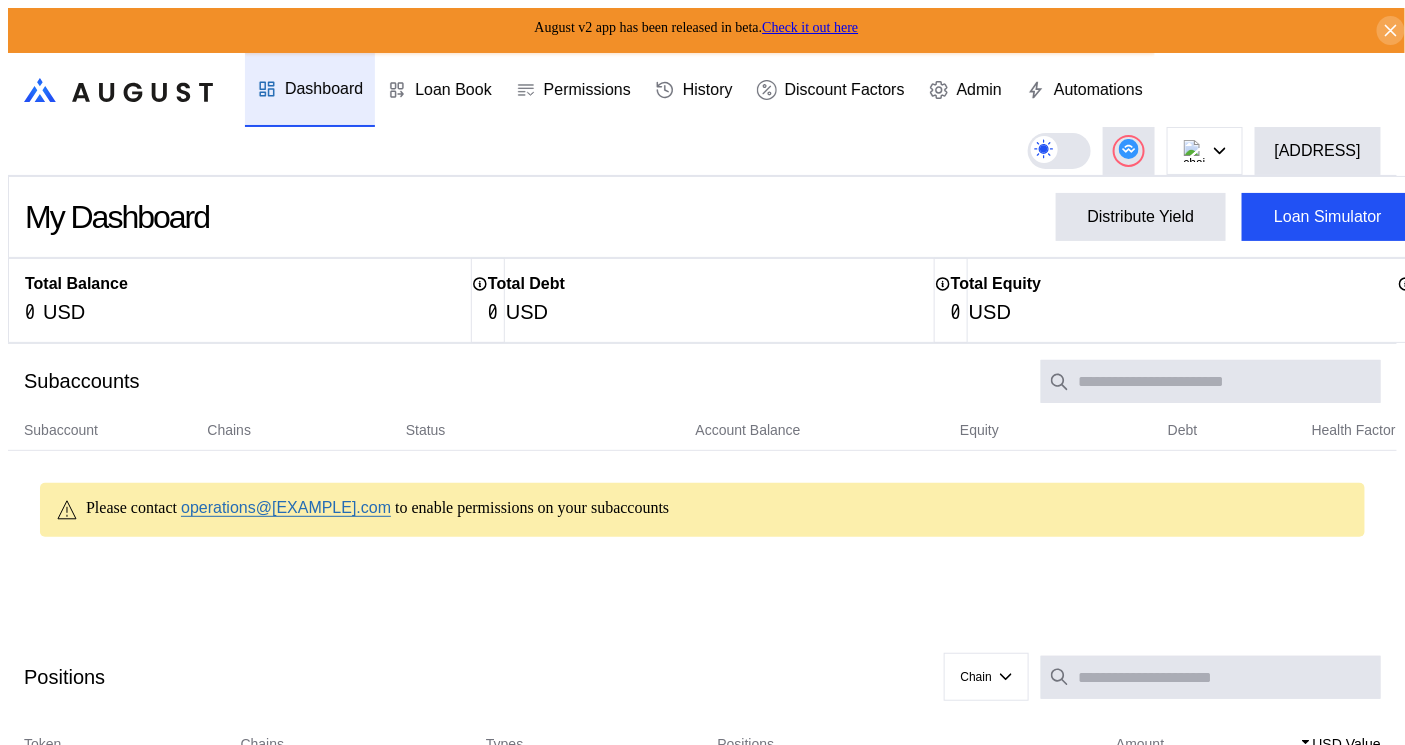 click on ".cls-1 {
fill: url(#radial-gradient);
}
.cls-1, .cls-2 {
stroke-width: 0px;
}
.cls-2 {
fill: #1c1b1a;
}
Dashboard Loan Book Permissions History Discount Factors Admin Automations Avalanche Ethereum Ethereum Arbitrum One Polygon Base BNB Smart Chain Scroll Linea OP Mainnet Zircuit Swellchain Hemi Sonic Mainnet Berachain HyperEVM Unichain 0x[ALPHANUM]...[ALPHANUM]" at bounding box center (702, 114) 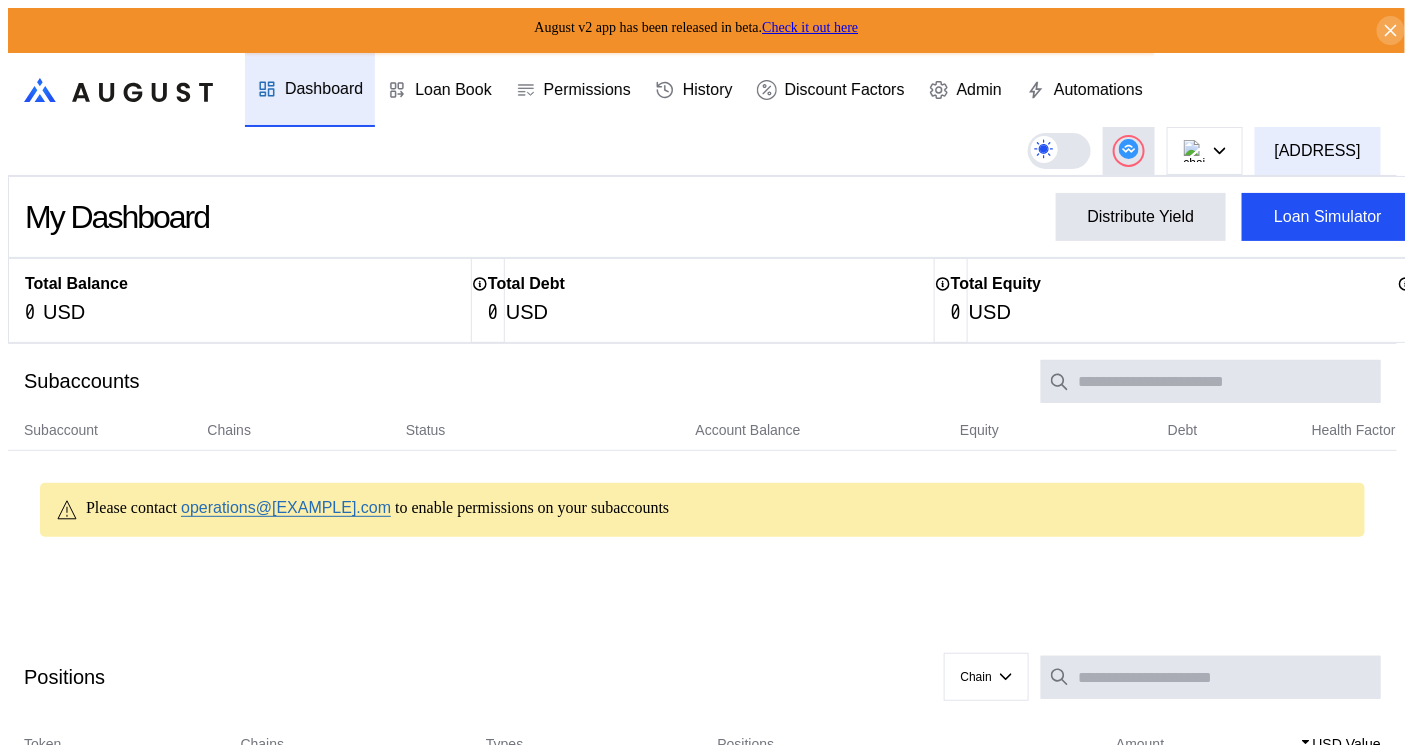 click on "[ADDRESS]" at bounding box center [1318, 151] 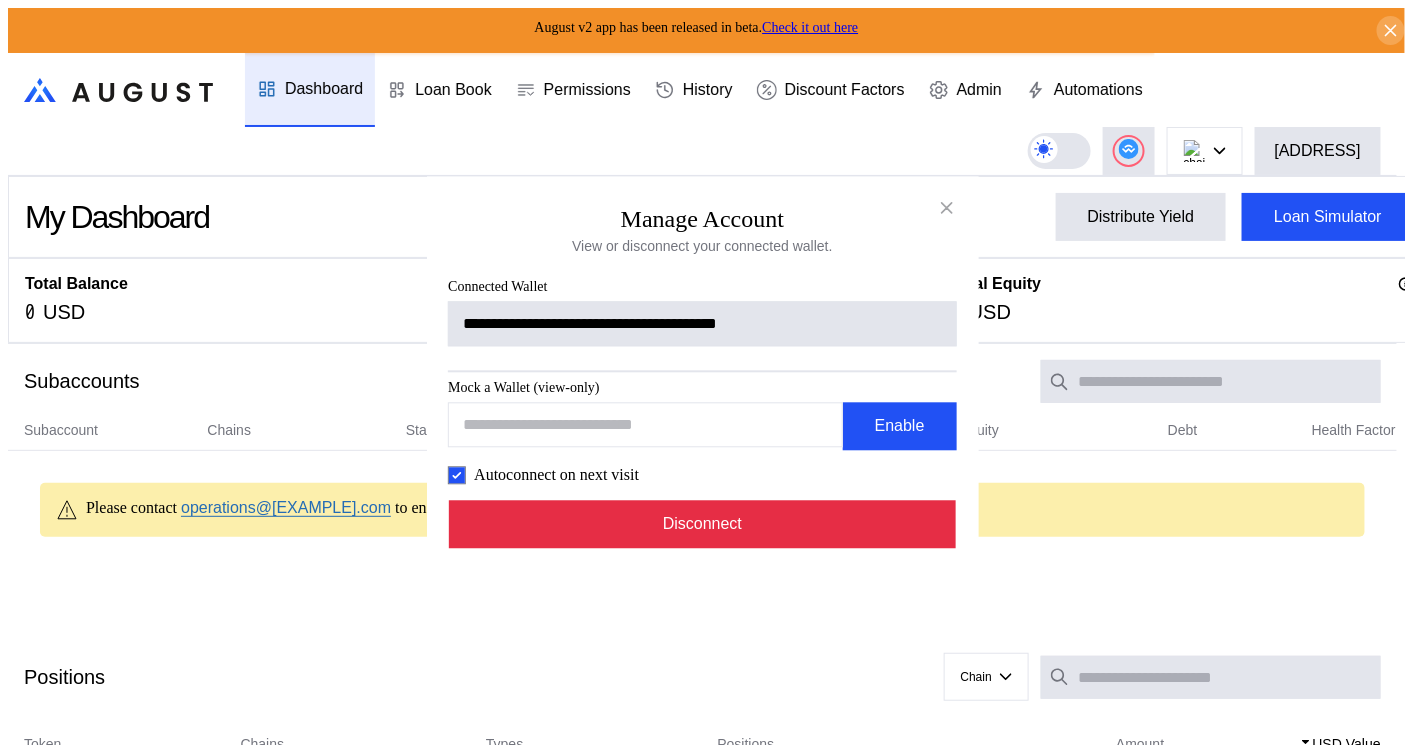 click on "Disconnect" at bounding box center (703, 524) 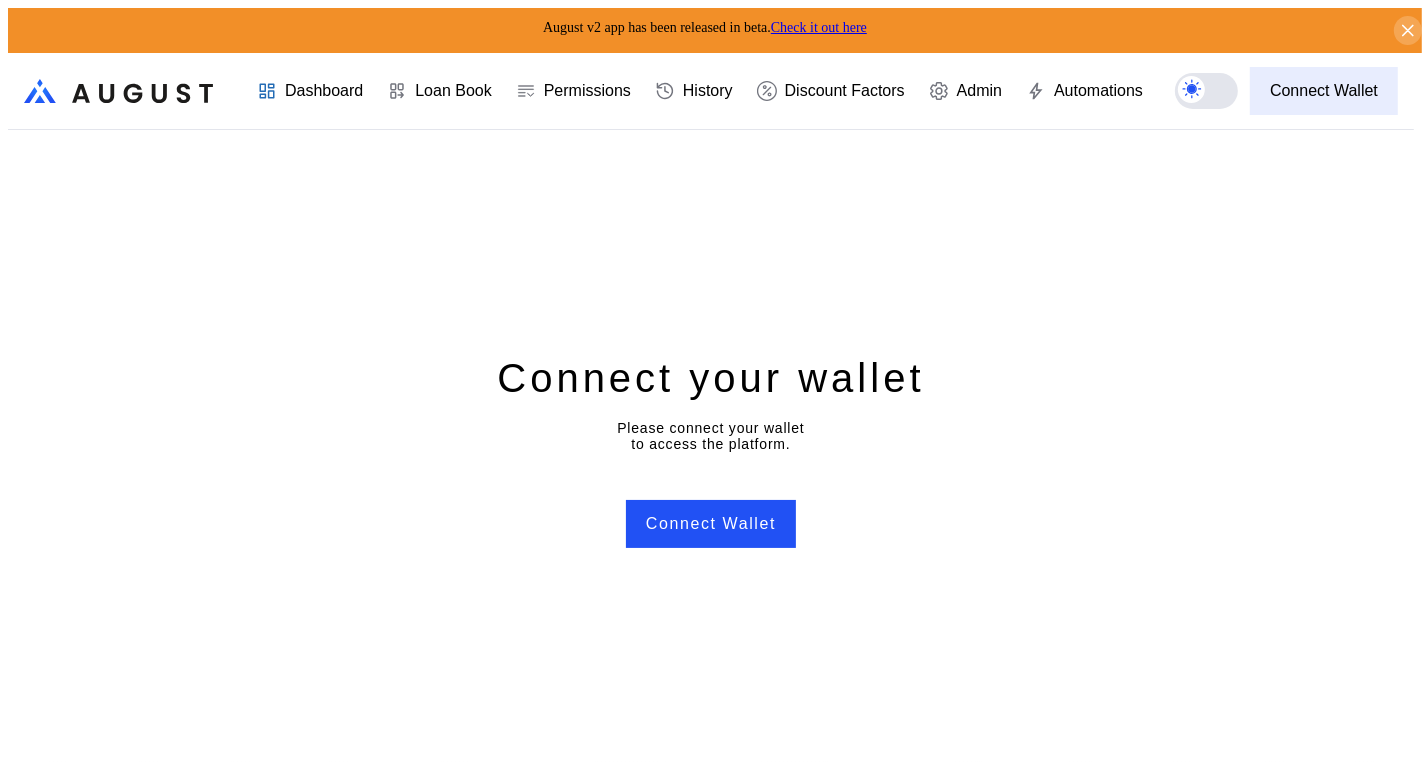click on "Connect Wallet" at bounding box center [1324, 91] 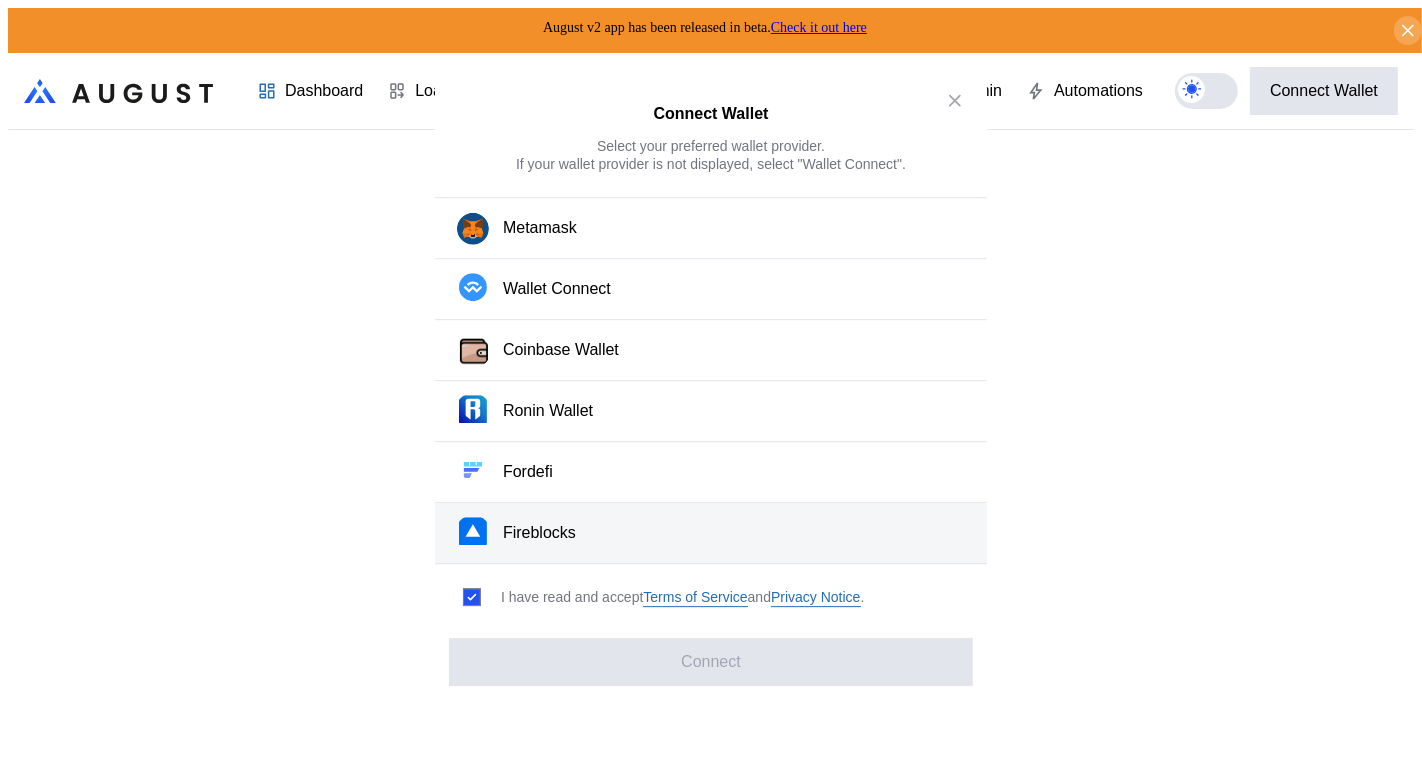 click on "Fireblocks" at bounding box center (711, 533) 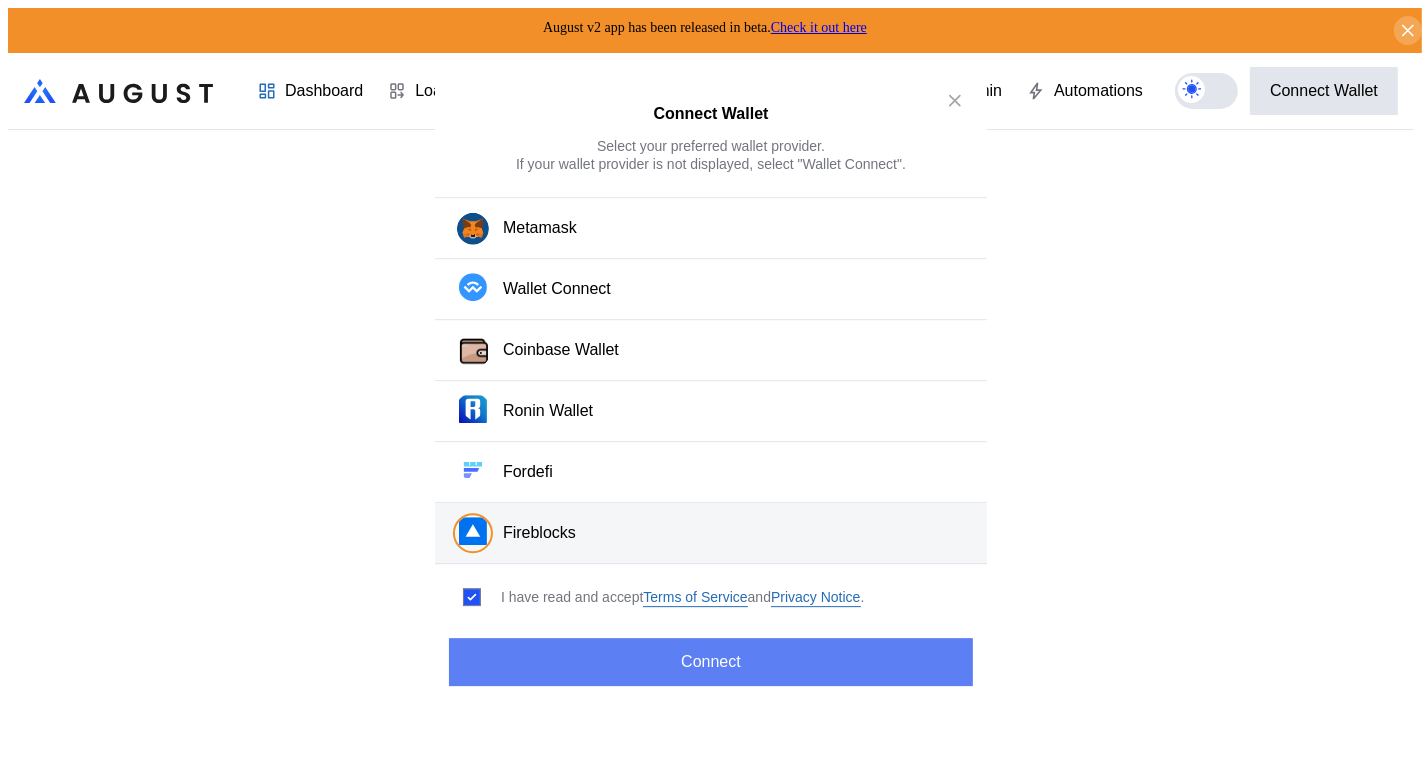 click on "Connect" at bounding box center (711, 662) 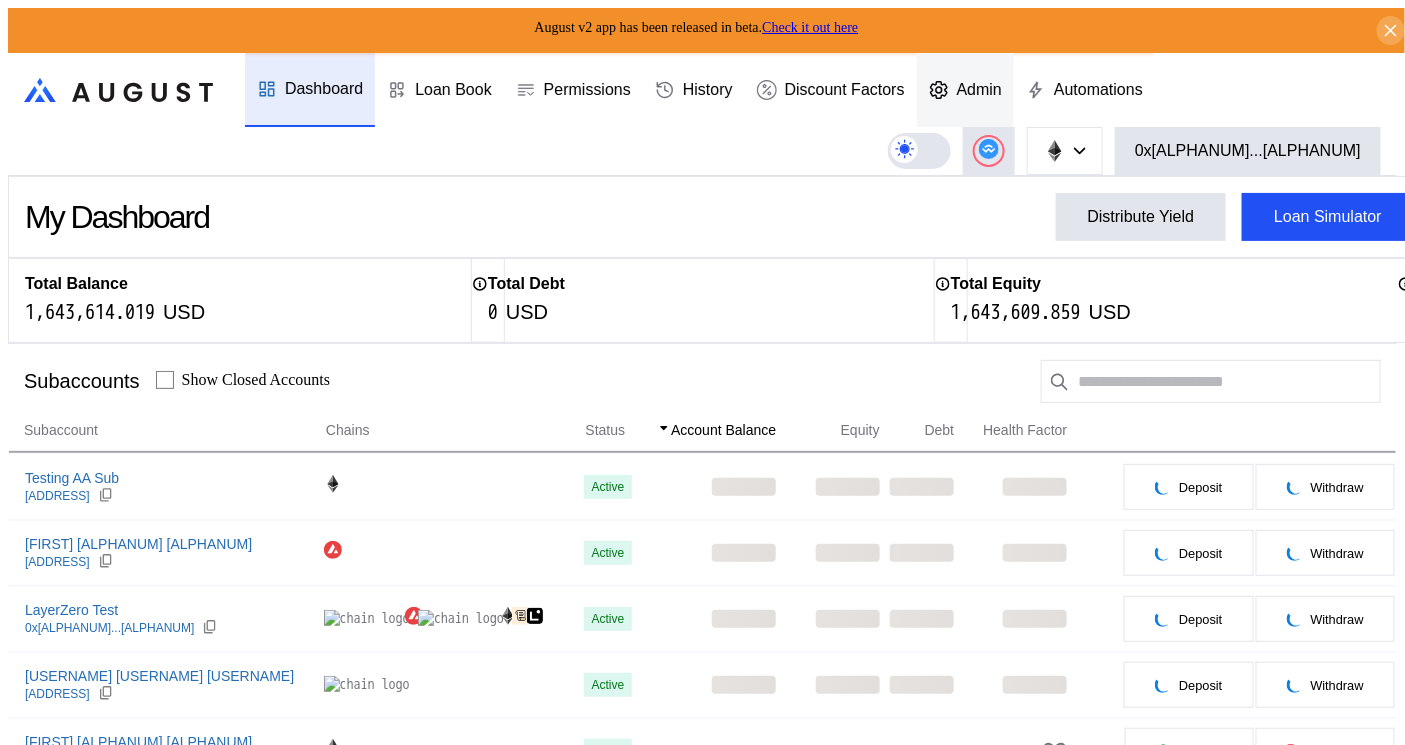 click on "Admin" at bounding box center (979, 90) 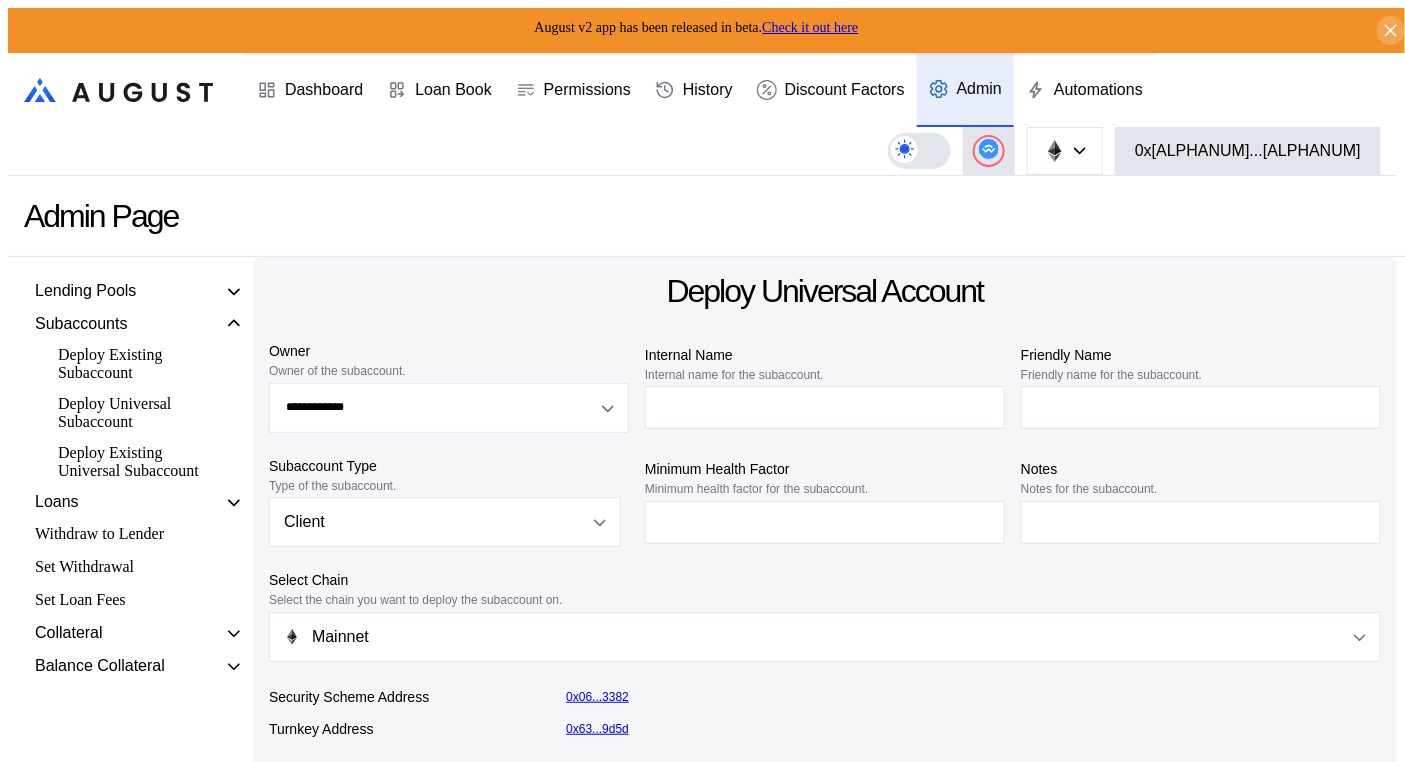 click on "Deploy Existing Universal Subaccount" at bounding box center [136, 462] 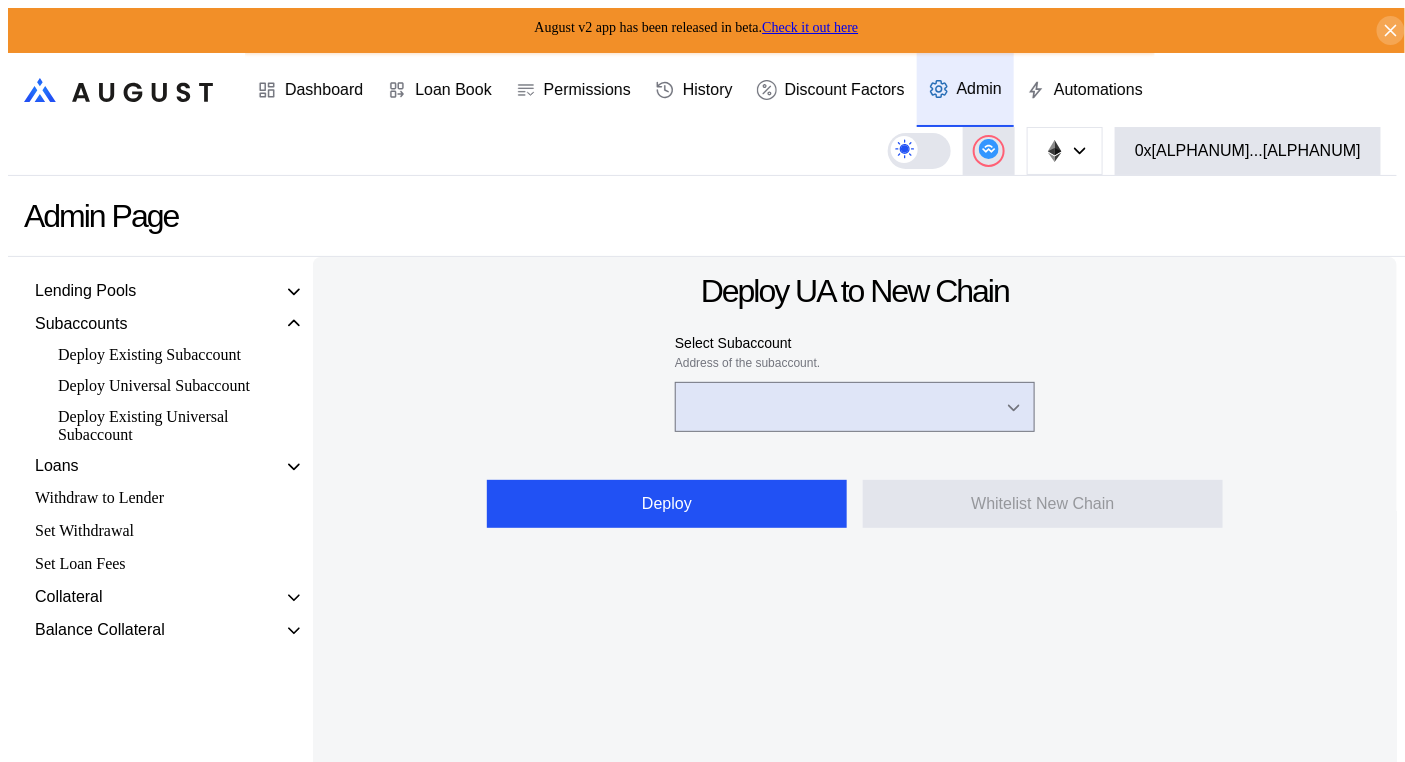 click at bounding box center (844, 407) 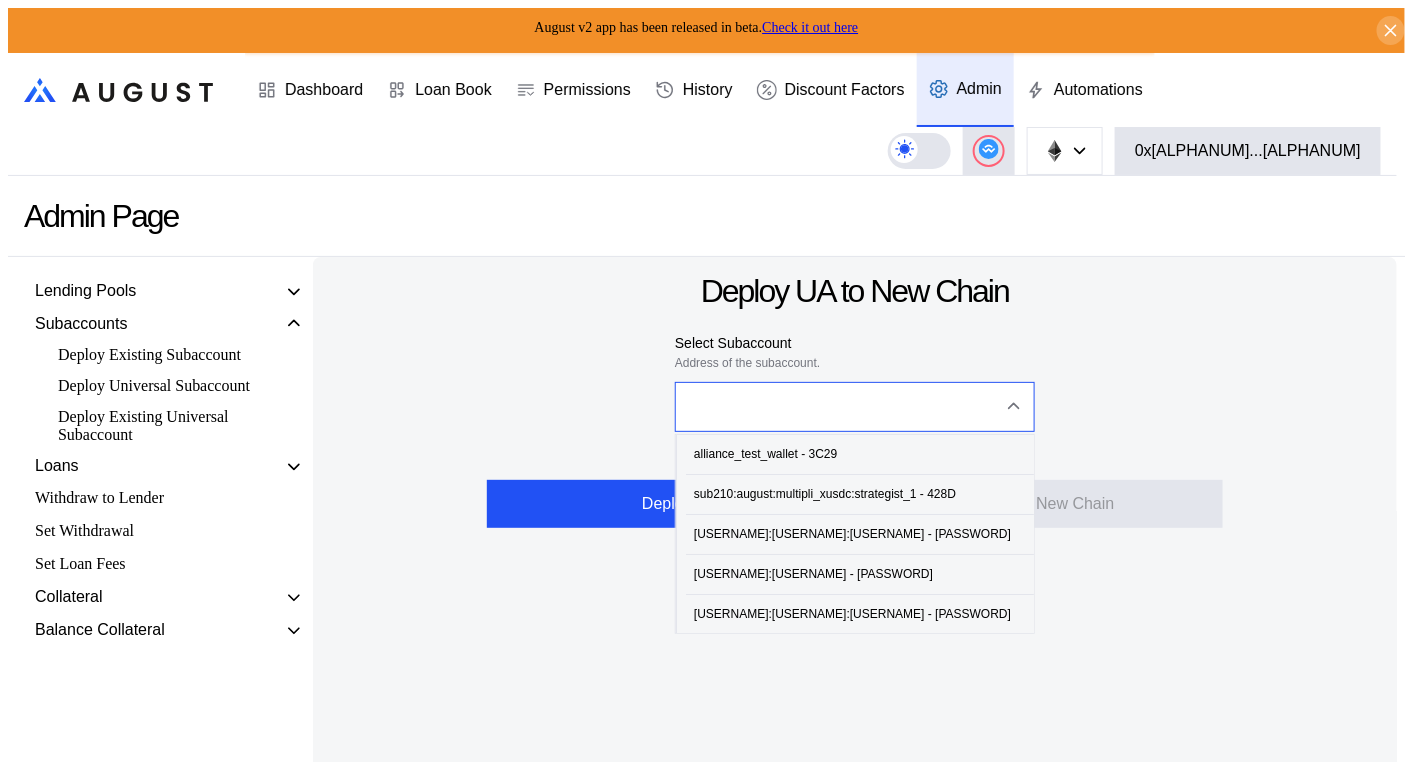 paste on "**********" 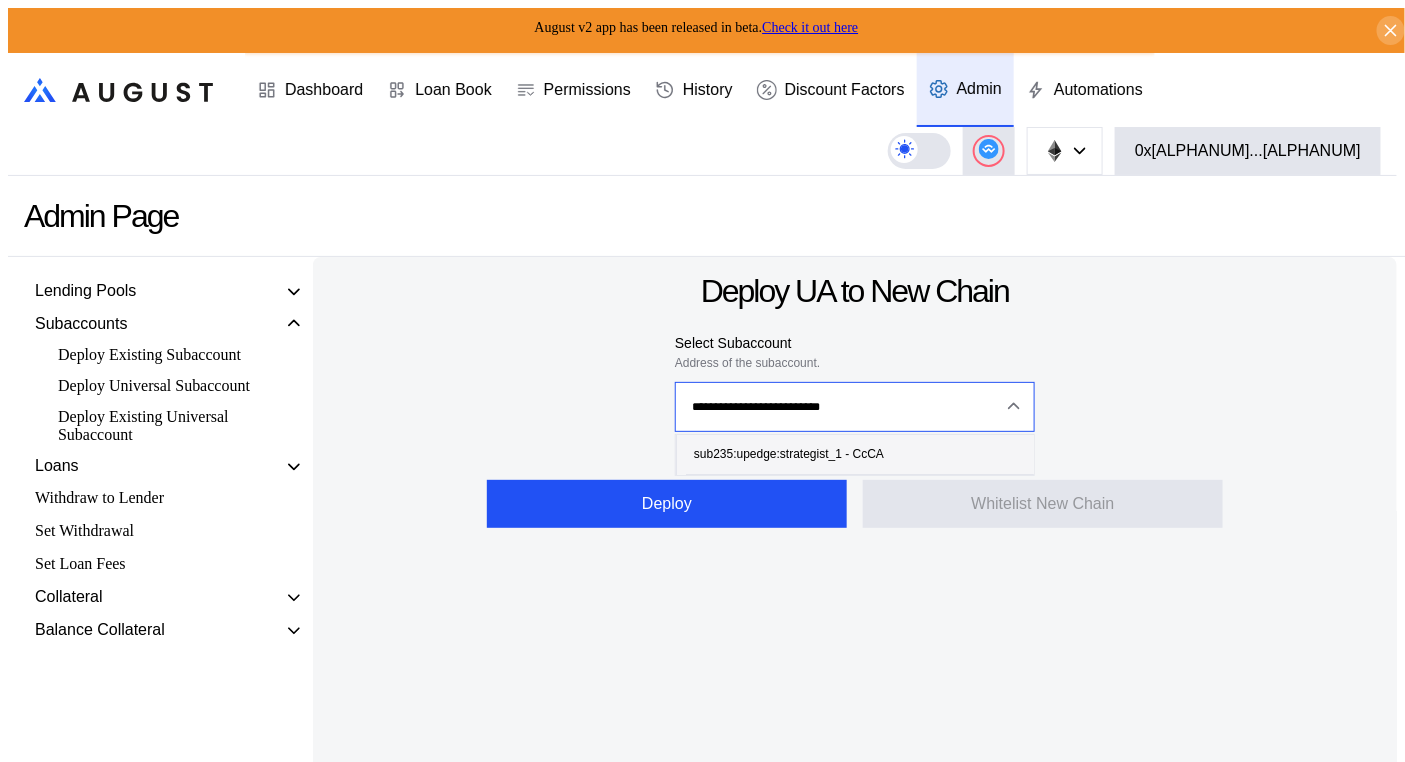 click on "sub235:upedge:strategist_1 - CcCA" at bounding box center [789, 454] 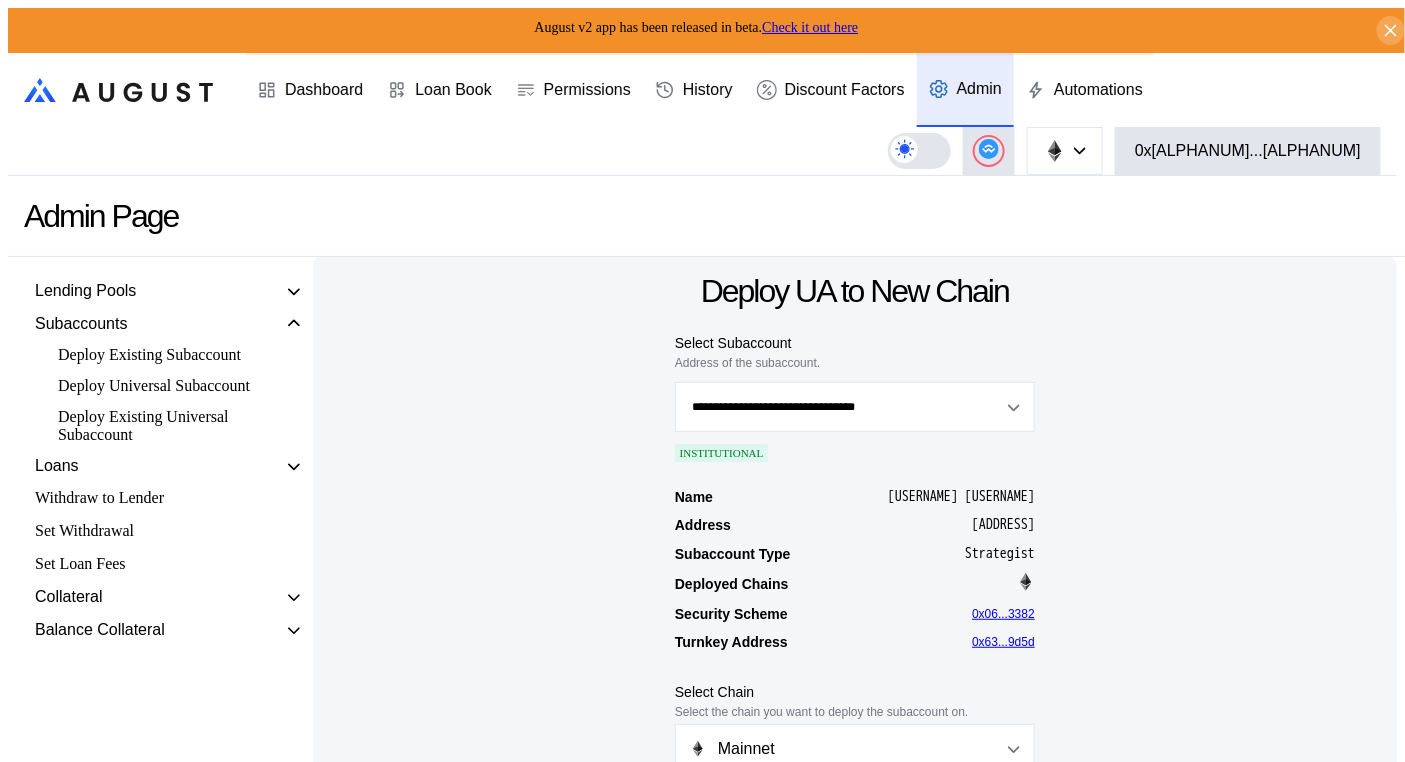 scroll, scrollTop: 125, scrollLeft: 0, axis: vertical 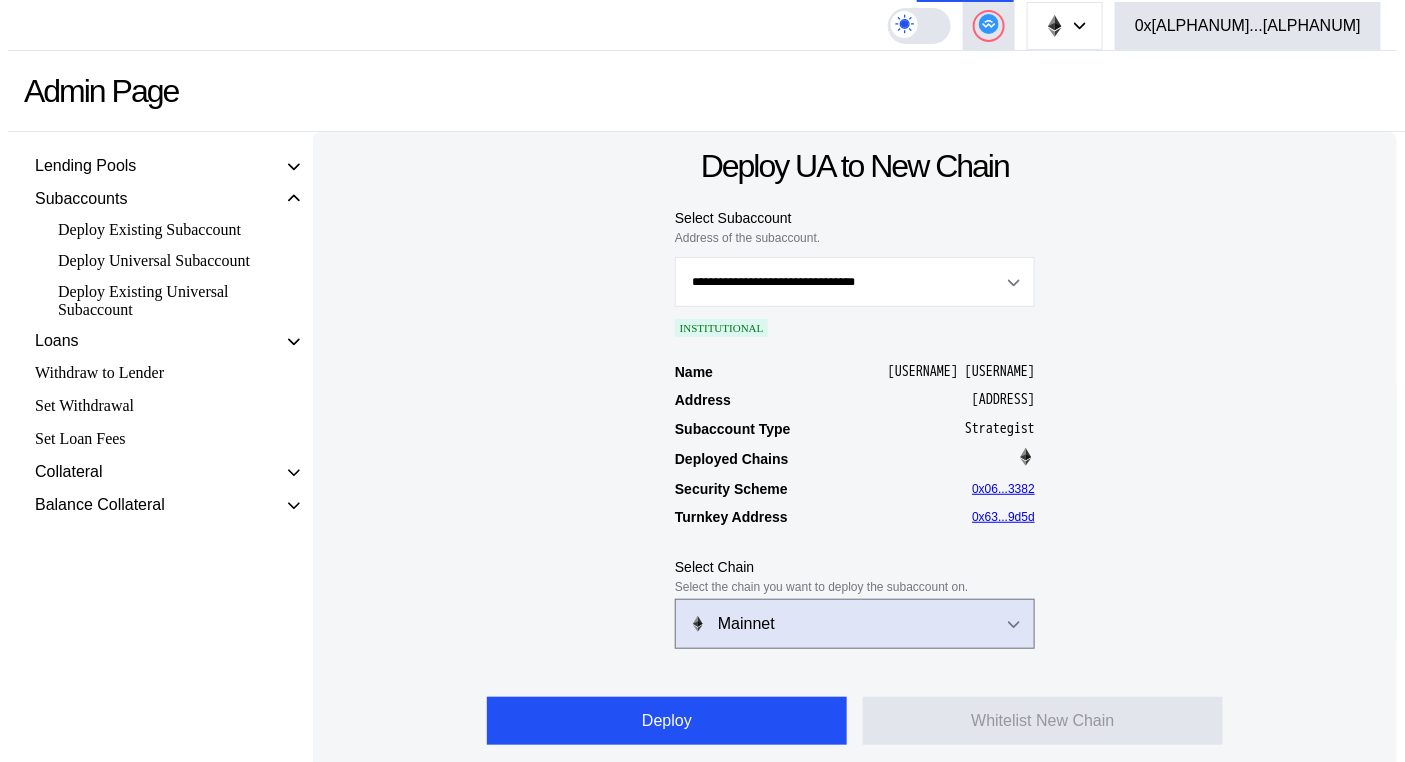 click on "Mainnet" at bounding box center (855, 624) 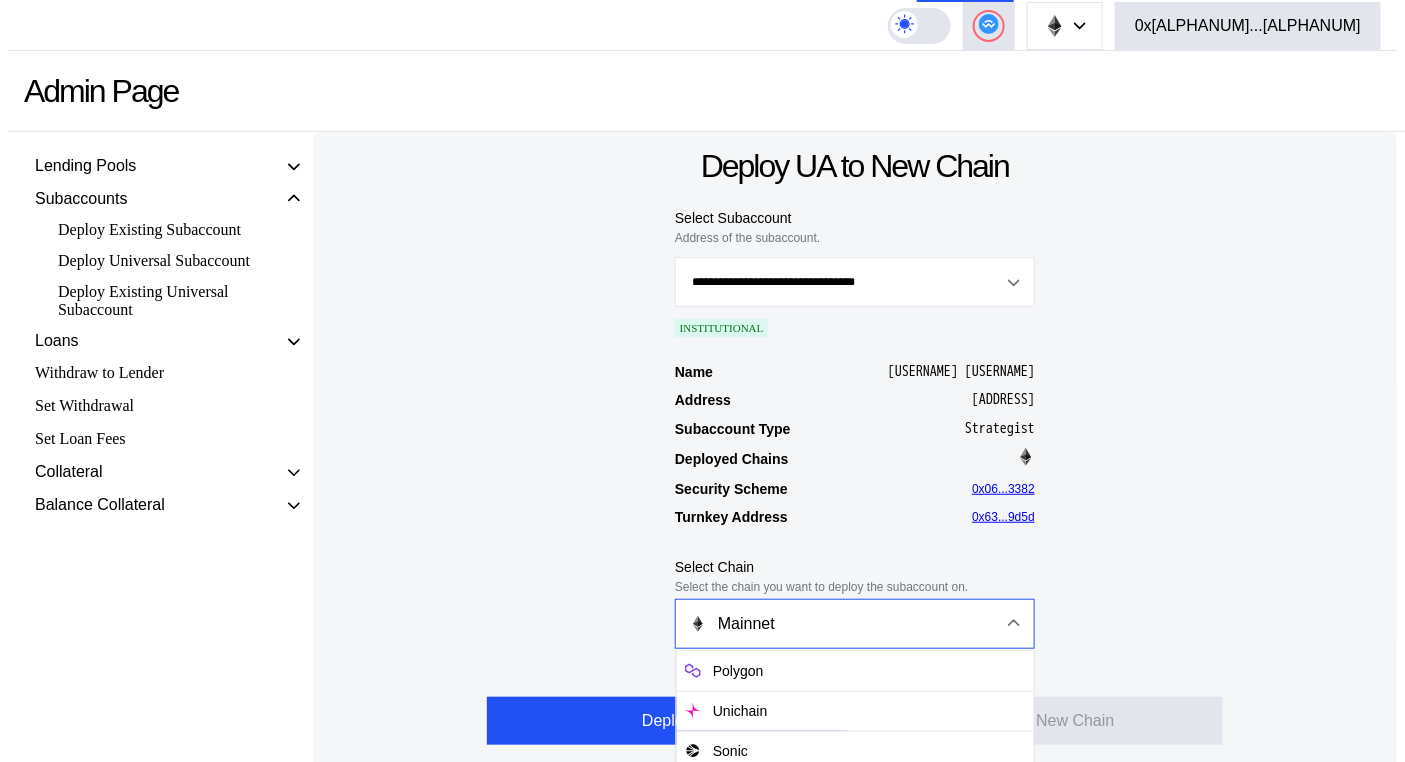 scroll, scrollTop: 412, scrollLeft: 0, axis: vertical 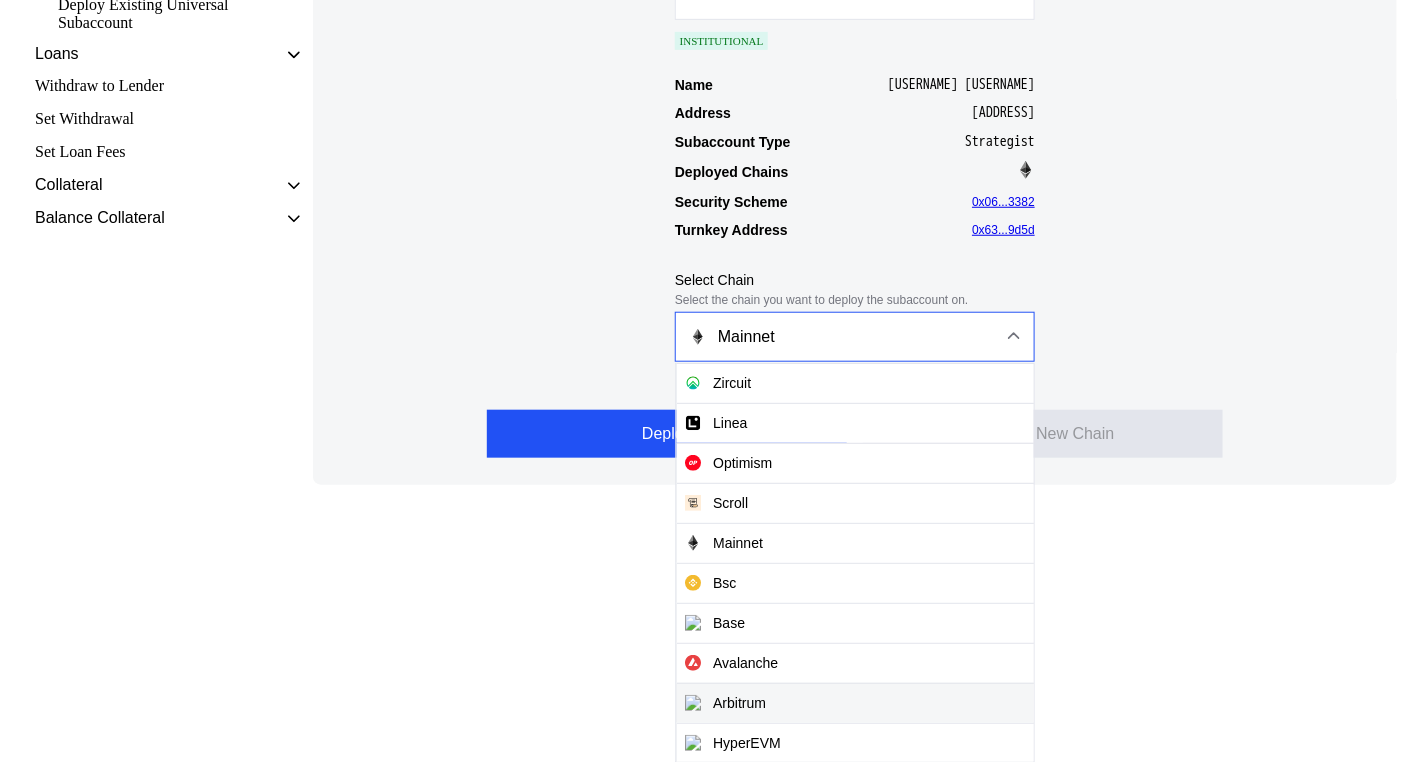 click on "Arbitrum" at bounding box center (855, 703) 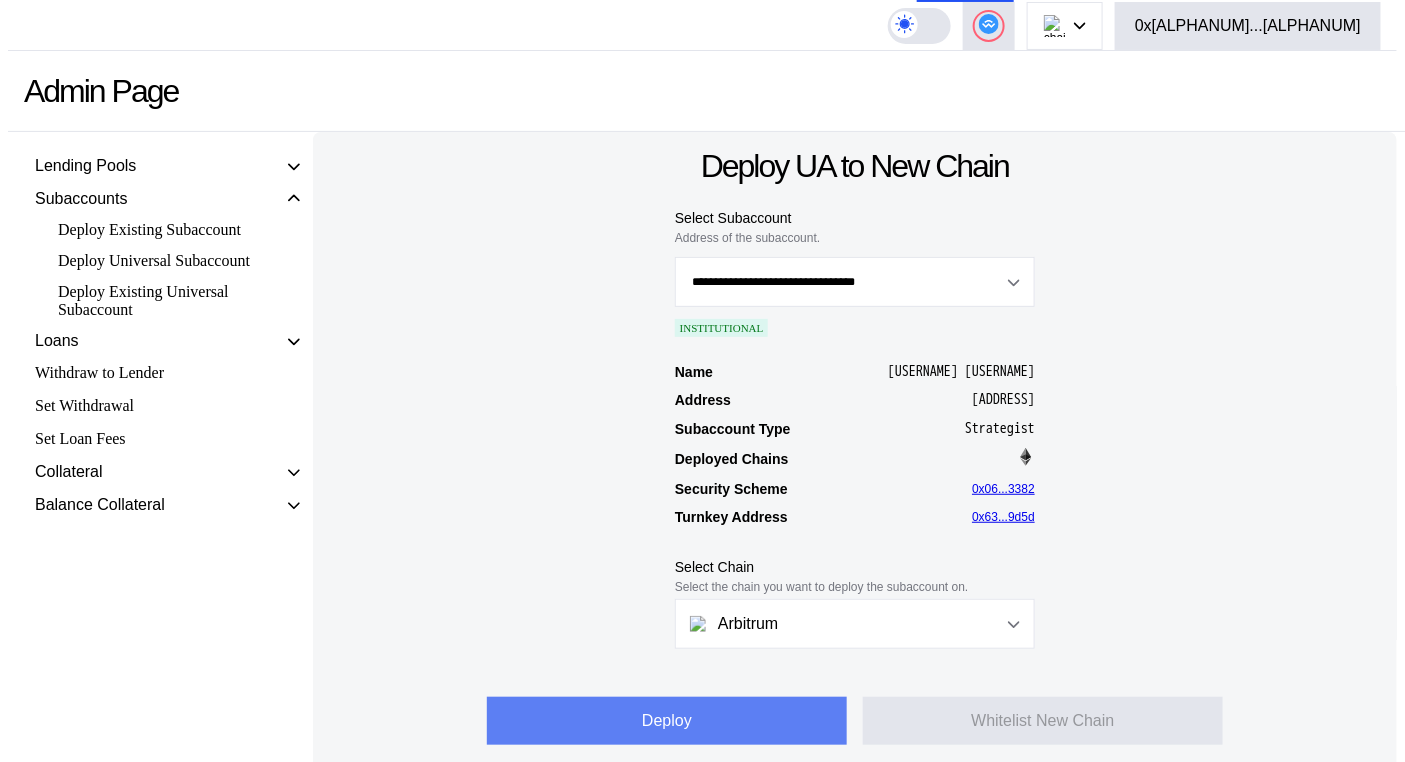 click on "Deploy" at bounding box center (667, 721) 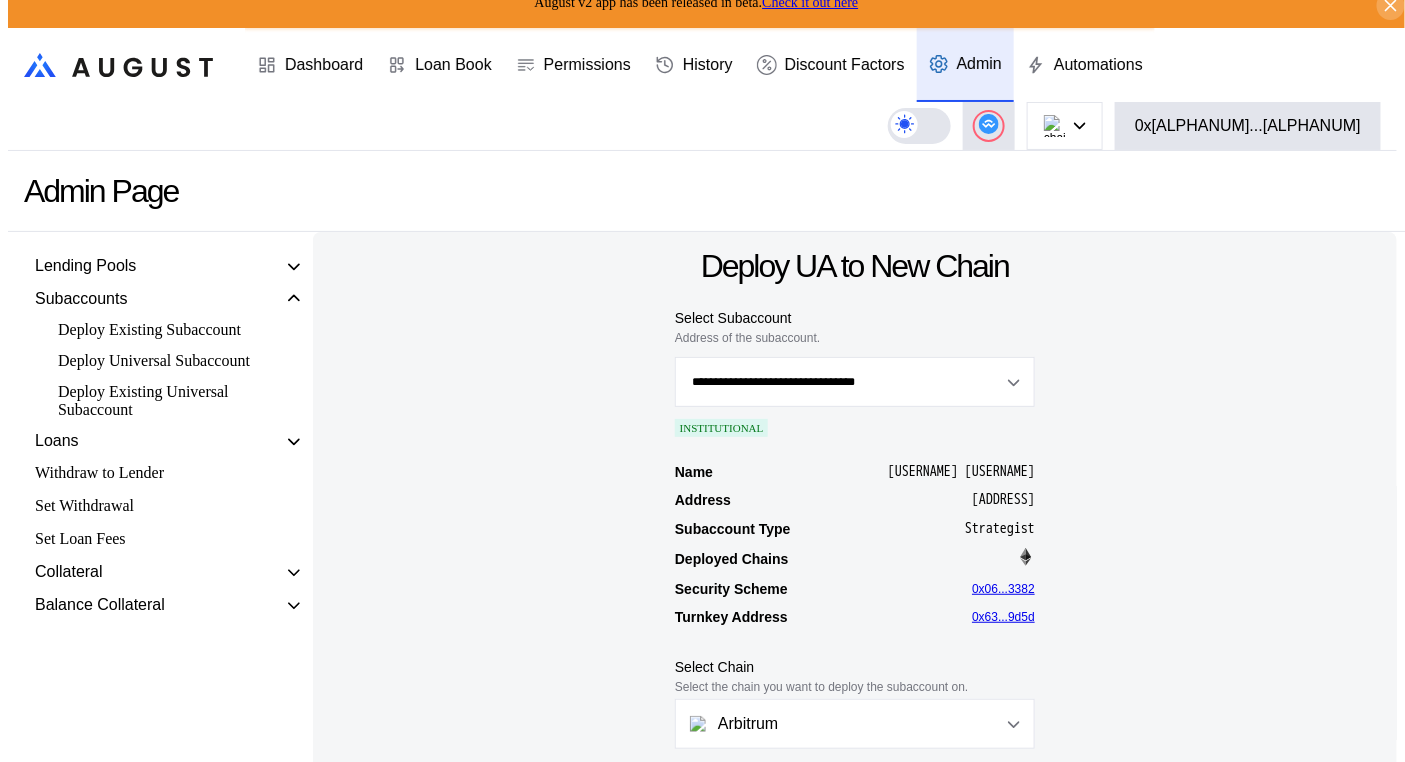 scroll, scrollTop: 140, scrollLeft: 0, axis: vertical 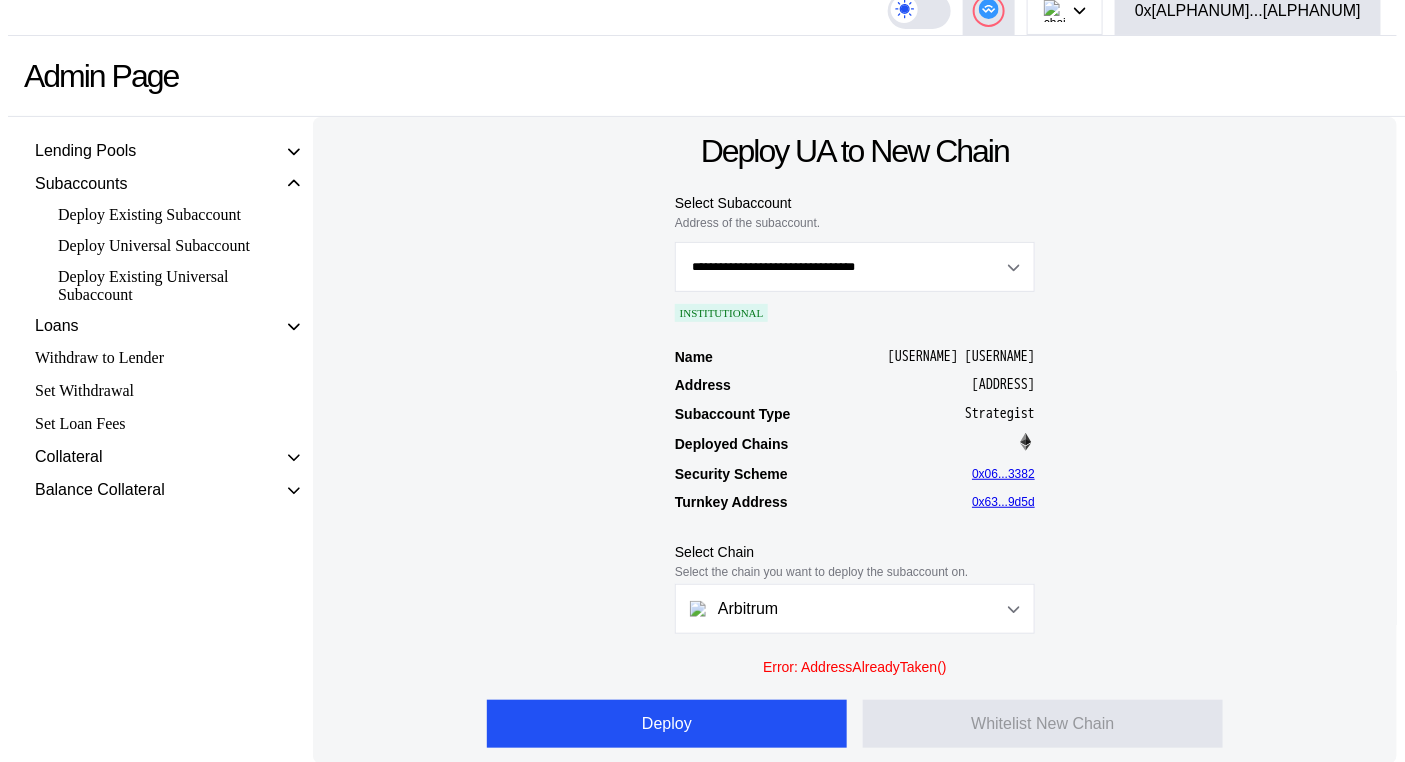 click on "Name upEDGE Strategist 1 Address [HEX_ADDRESS] Subaccount Type Strategist Deployed Chains Security Scheme [HEX_ADDRESS] Turnkey Address [HEX_ADDRESS]" at bounding box center (855, 432) 